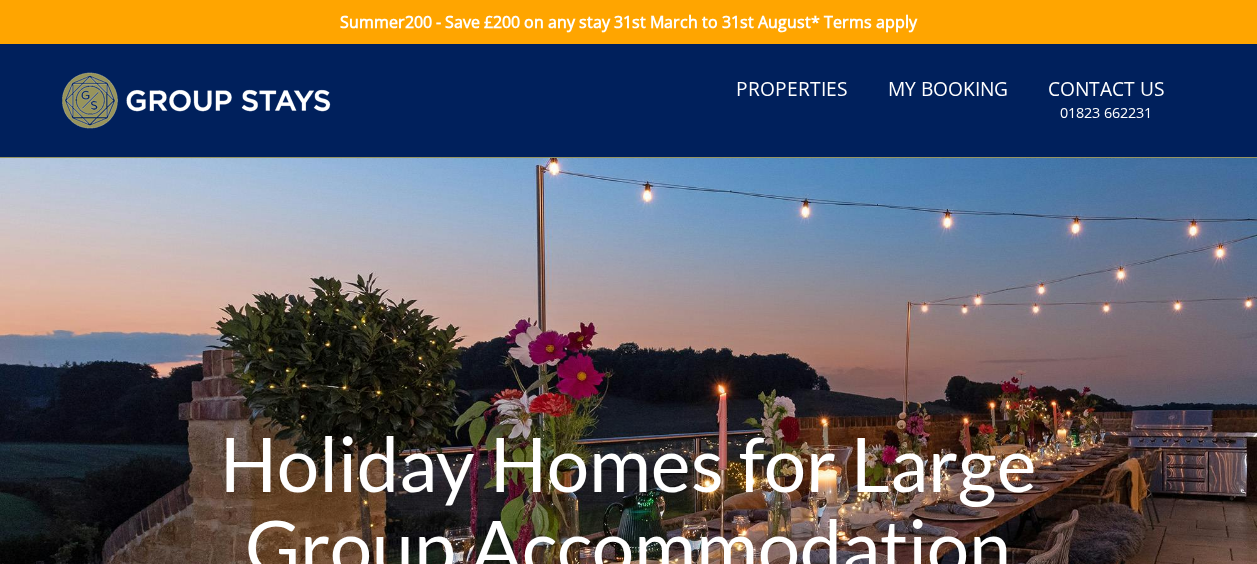 scroll, scrollTop: 54, scrollLeft: 0, axis: vertical 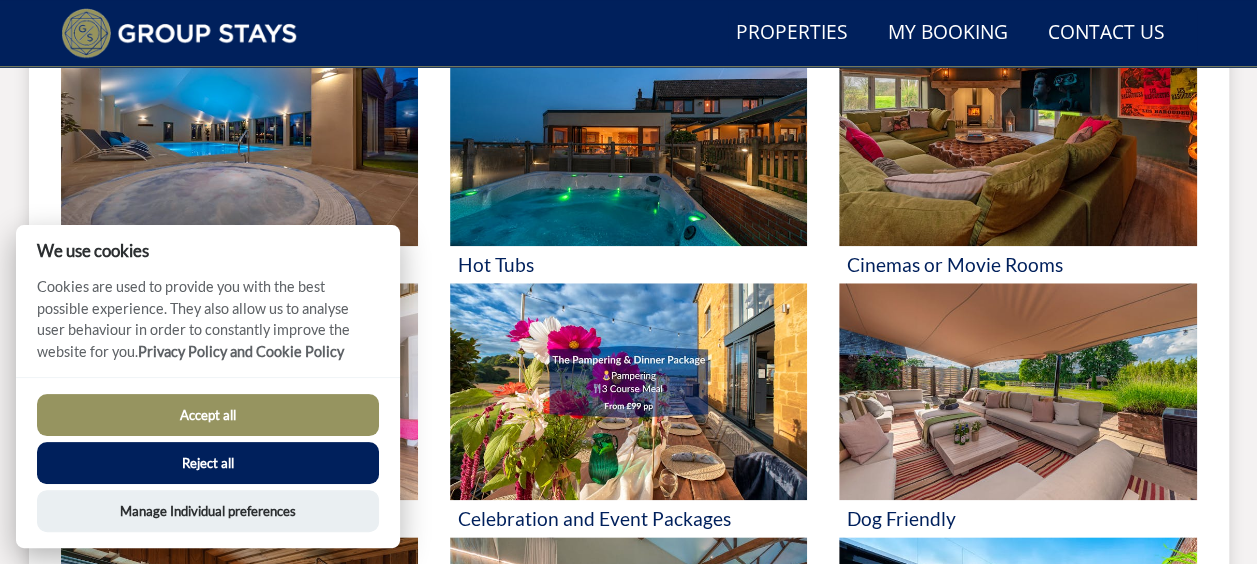 click on "Accept all" at bounding box center (208, 415) 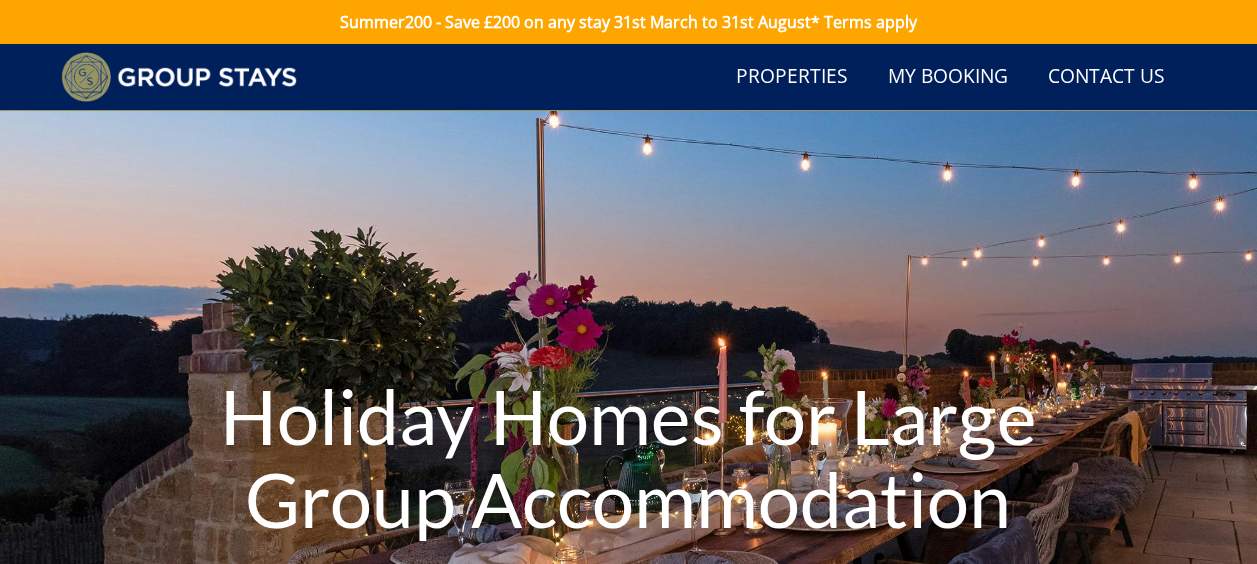 scroll, scrollTop: 540, scrollLeft: 0, axis: vertical 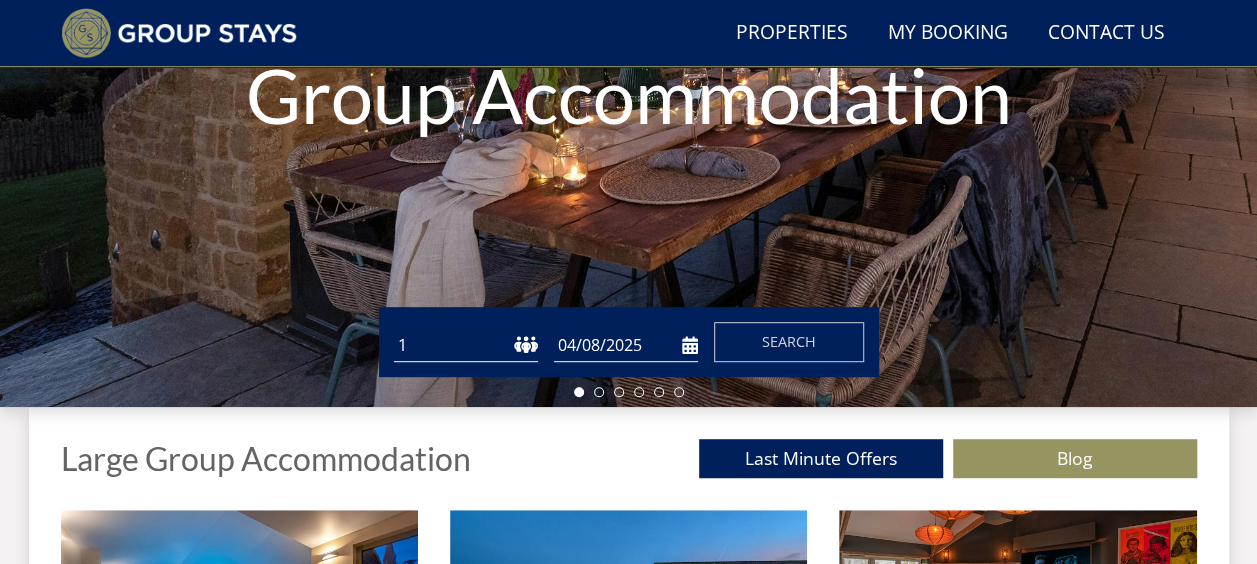 click on "1
2
3
4
5
6
7
8
9
10
11
12
13
14
15
16
17
18
19
20
21
22
23
24
25
26
27
28
29
30
31
32
33
34
35
36
37
38
39
40
41
42
43
44
45
46
47
48
49
50" at bounding box center (466, 345) 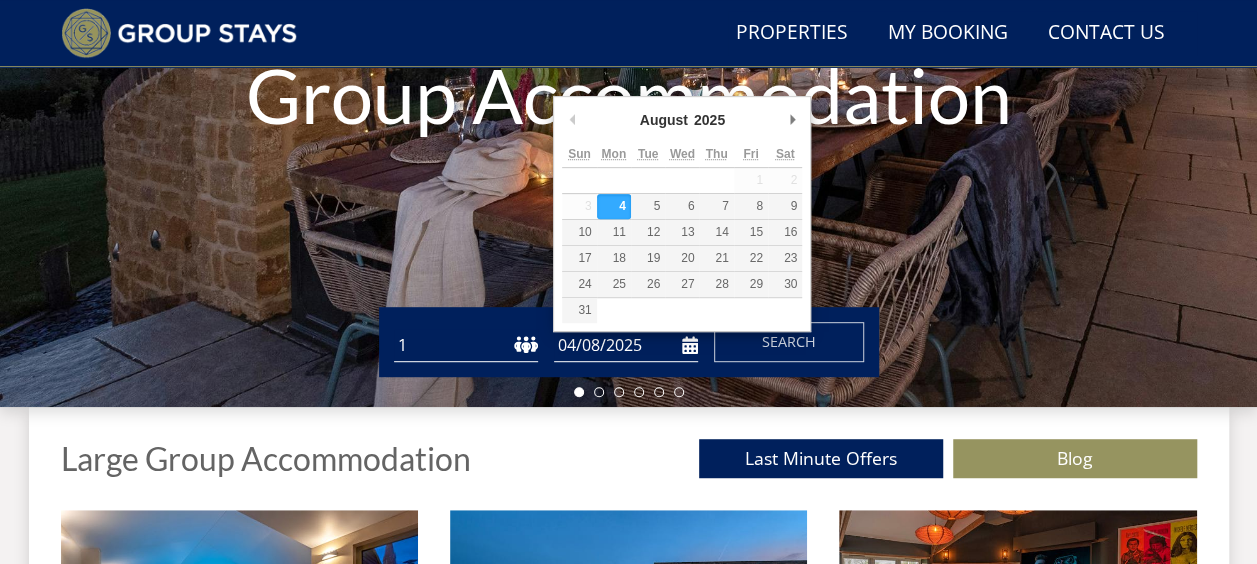 click on "2025 2026 2027 2028 2029 2030 2031 2032 2033 2034 2035" at bounding box center [718, 120] 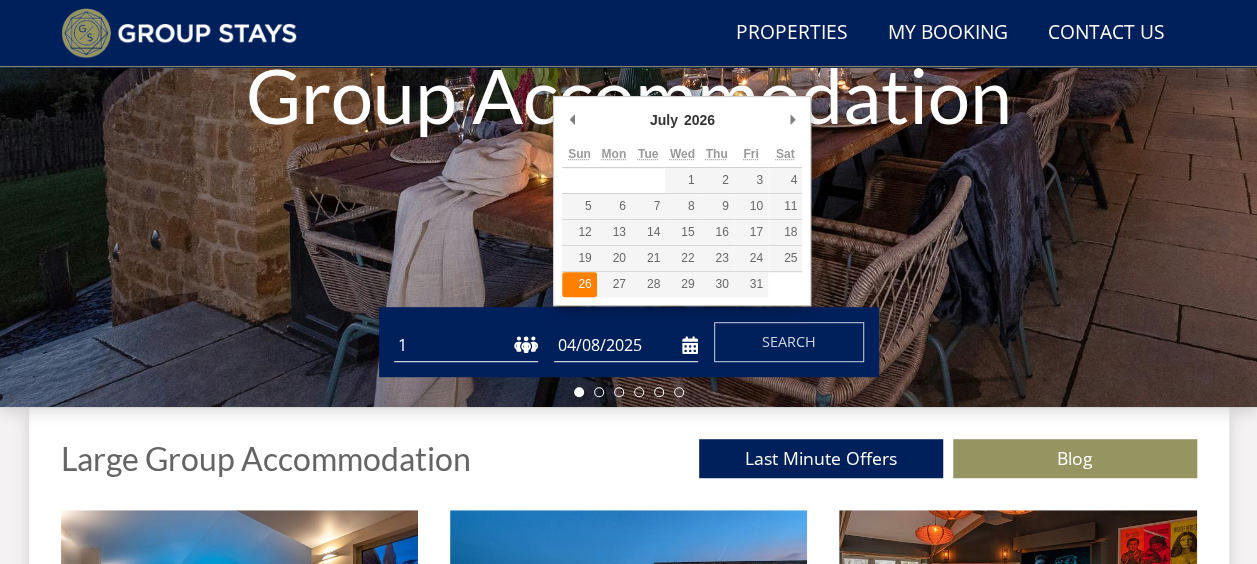 type on "26/07/2026" 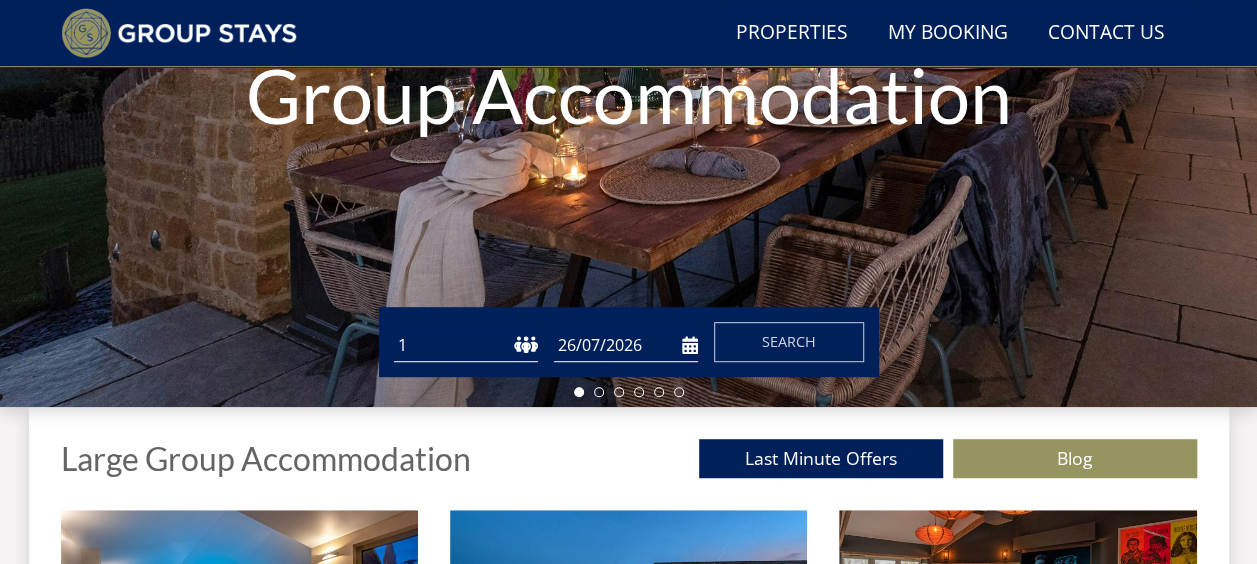 click on "1
2
3
4
5
6
7
8
9
10
11
12
13
14
15
16
17
18
19
20
21
22
23
24
25
26
27
28
29
30
31
32
33
34
35
36
37
38
39
40
41
42
43
44
45
46
47
48
49
50" at bounding box center (466, 345) 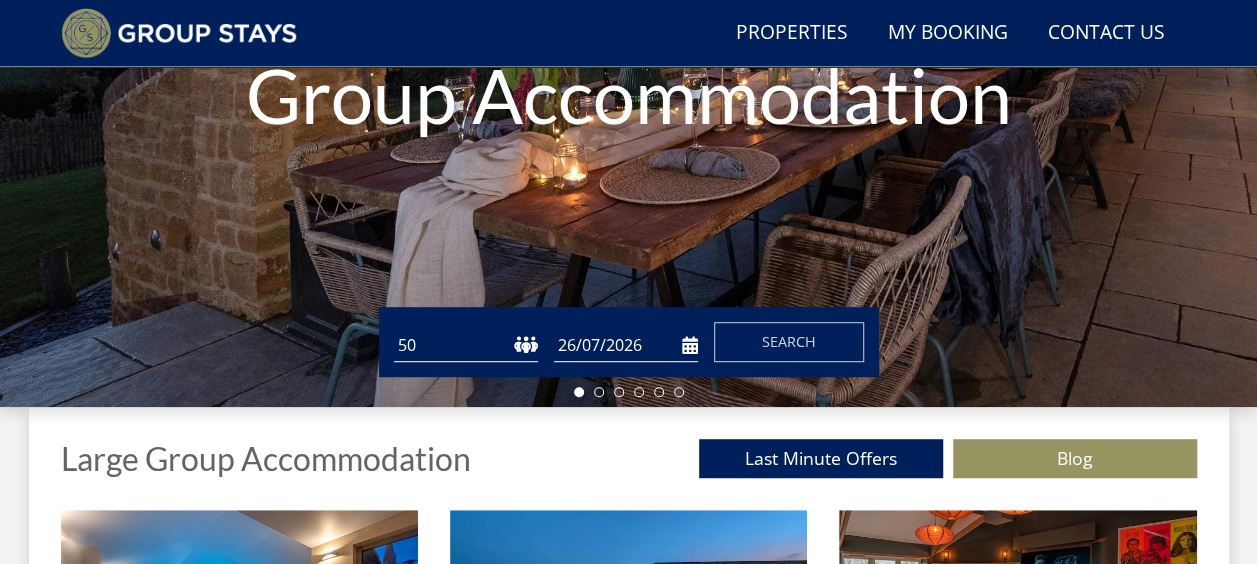 click on "1
2
3
4
5
6
7
8
9
10
11
12
13
14
15
16
17
18
19
20
21
22
23
24
25
26
27
28
29
30
31
32
33
34
35
36
37
38
39
40
41
42
43
44
45
46
47
48
49
50" at bounding box center [466, 345] 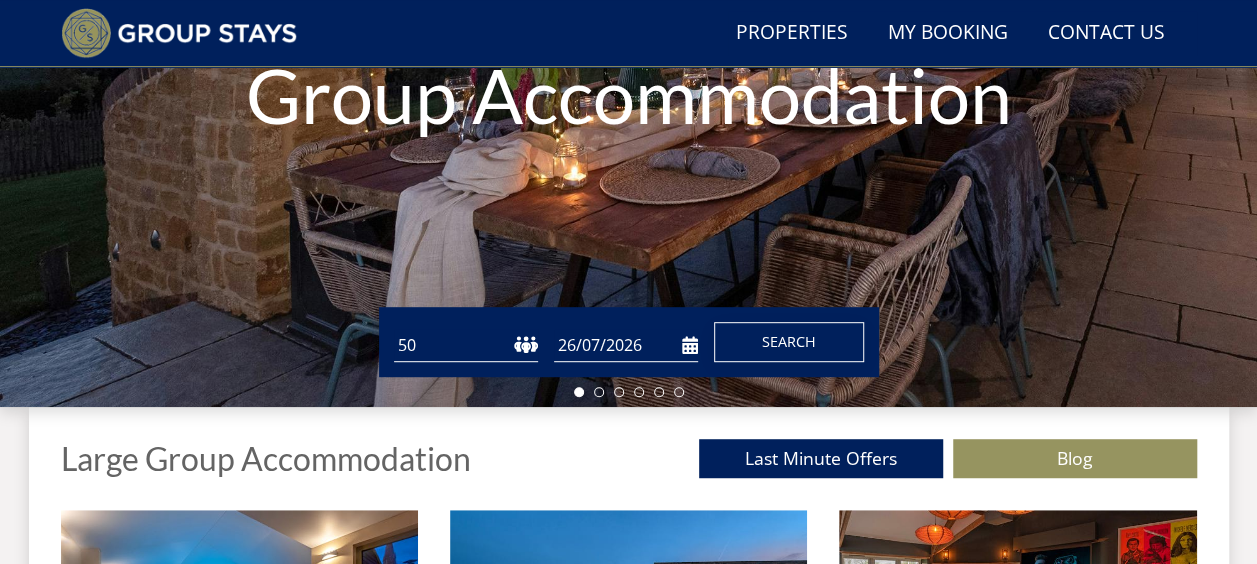 click on "Search" at bounding box center (789, 341) 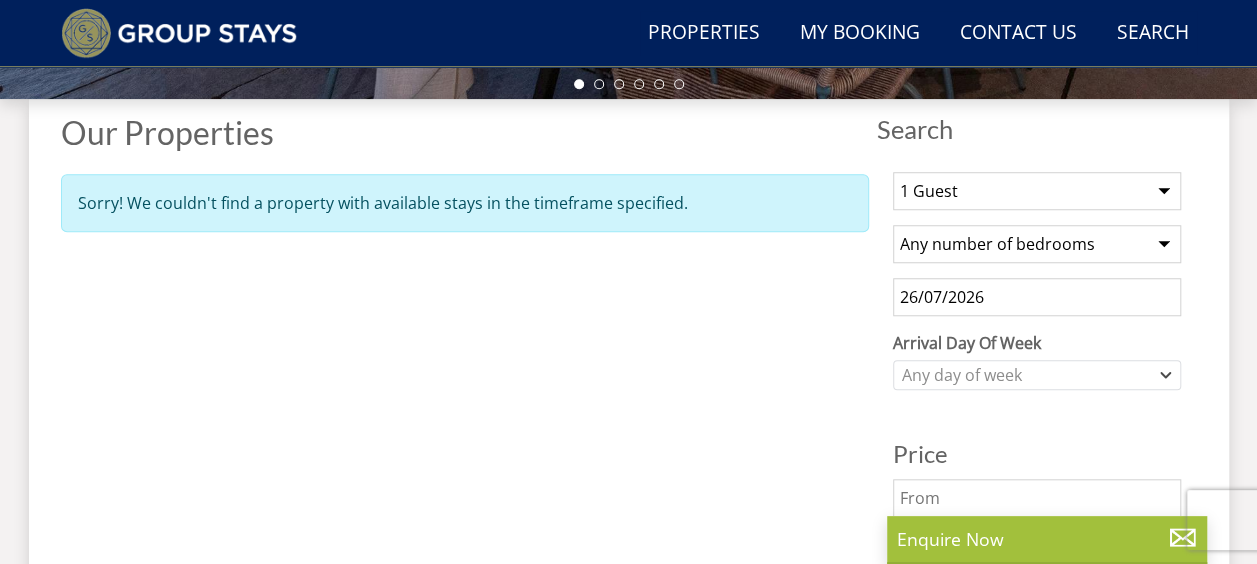 scroll, scrollTop: 662, scrollLeft: 0, axis: vertical 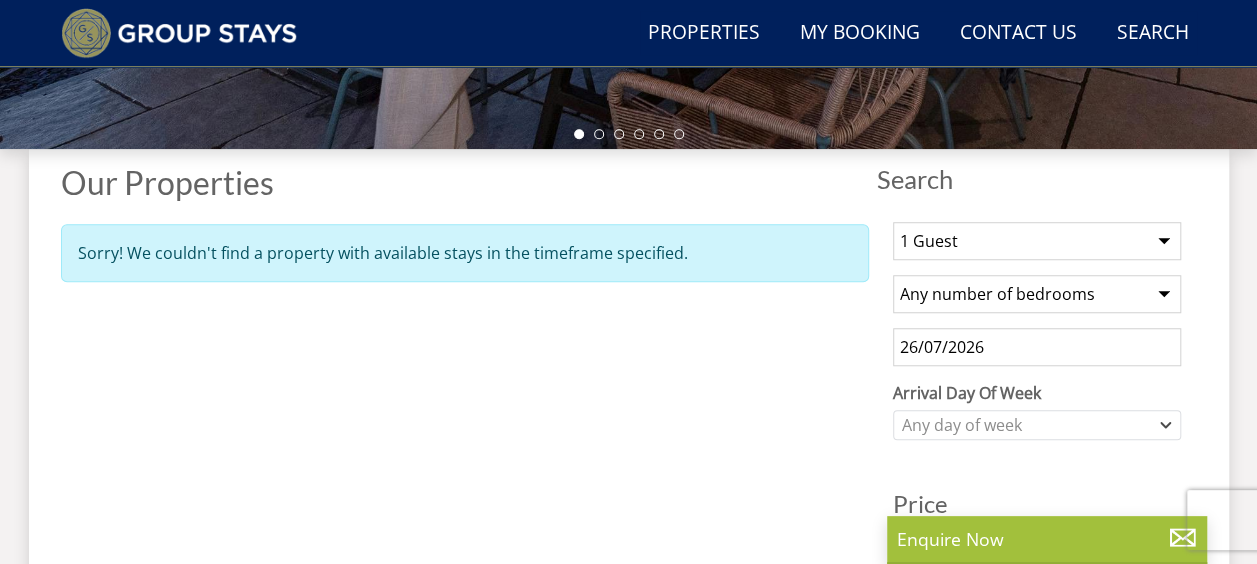 click on "1 Guest
2 Guests
3 Guests
4 Guests
5 Guests
6 Guests
7 Guests
8 Guests
9 Guests
10 Guests
11 Guests
12 Guests
13 Guests
14 Guests
15 Guests
16 Guests
17 Guests
18 Guests
19 Guests
20 Guests
21 Guests
22 Guests
23 Guests
24 Guests
25 Guests
26 Guests
27 Guests
28 Guests
29 Guests
30 Guests
31 Guests
32 Guests" at bounding box center (1037, 241) 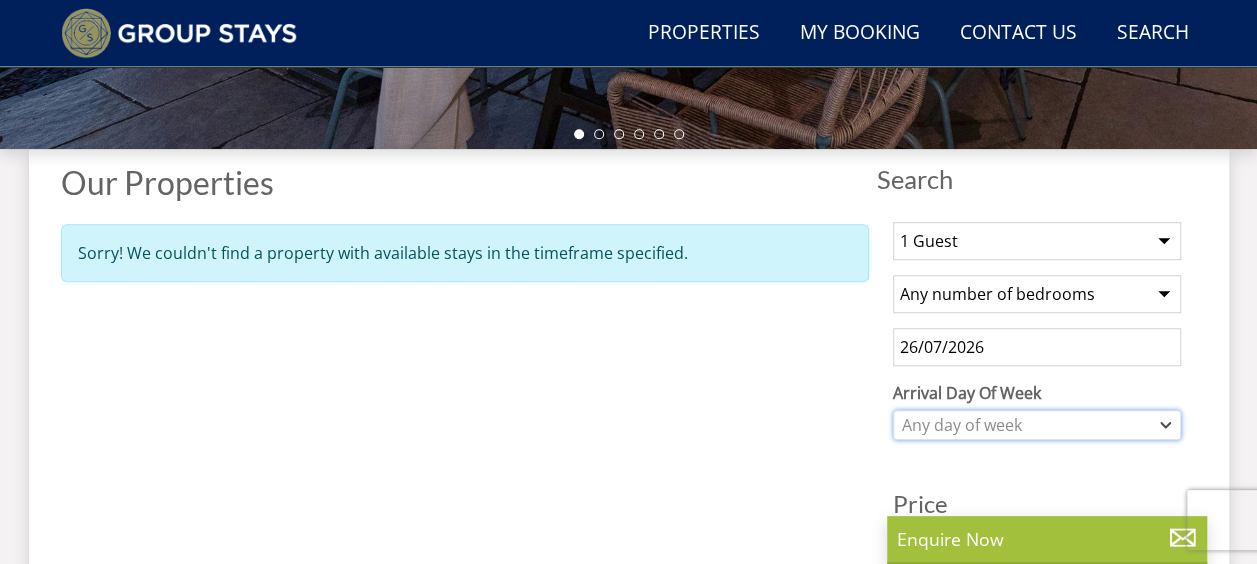 click on "Any day of week" at bounding box center [1026, 425] 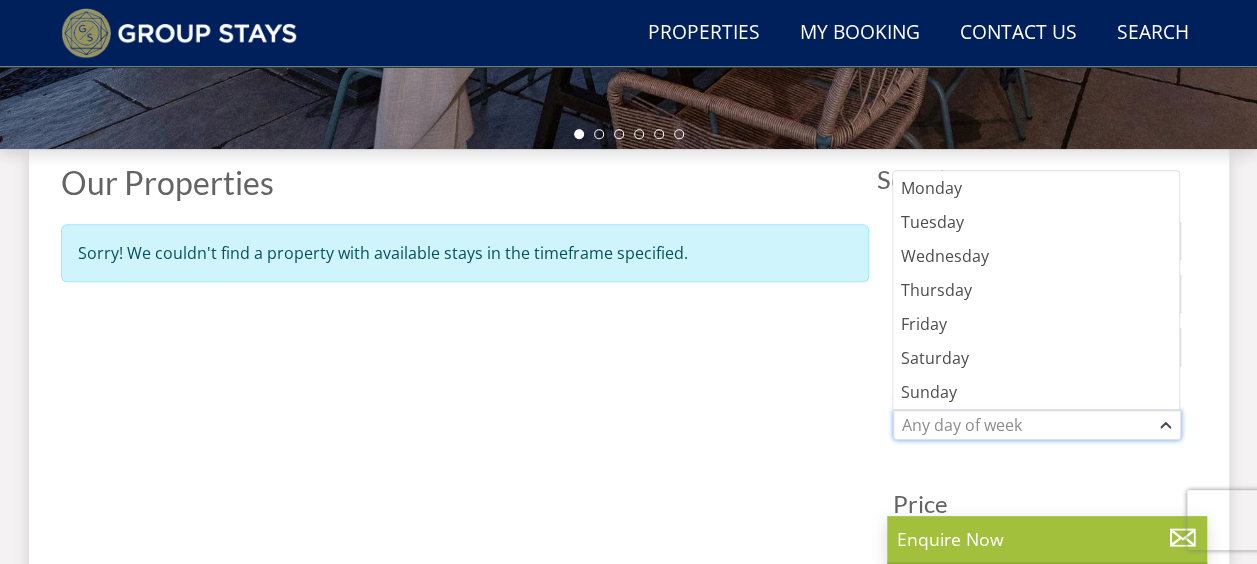 click on "Any day of week" at bounding box center (1026, 425) 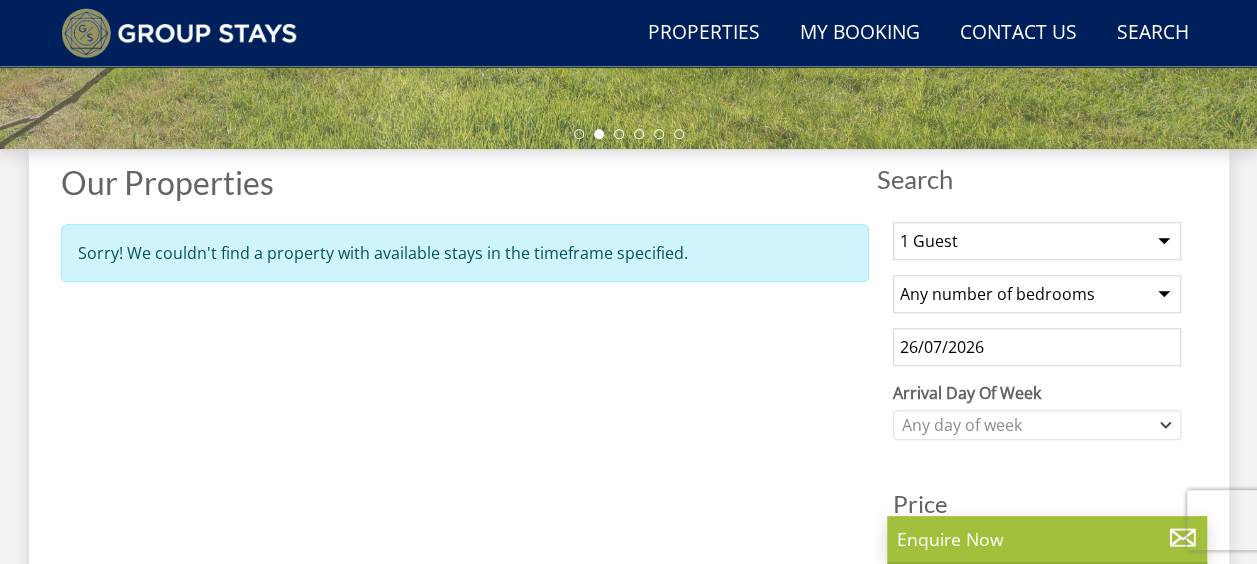 click on "Properties
Our Properties
Sorry! We couldn't find a property with available stays in the timeframe specified." at bounding box center [465, 525] 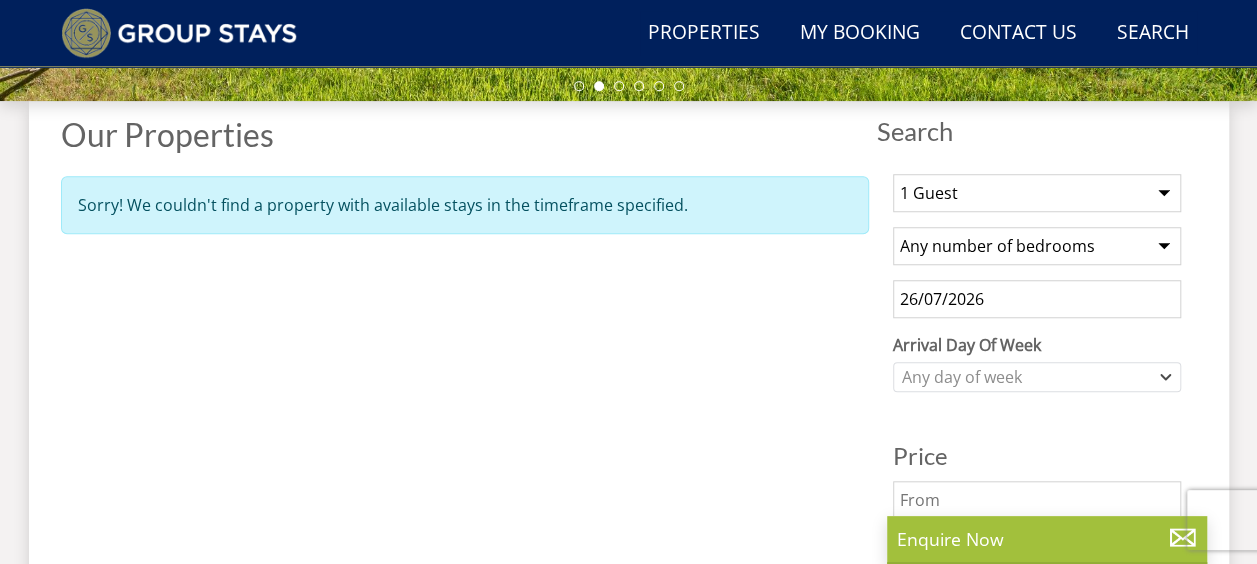 scroll, scrollTop: 713, scrollLeft: 0, axis: vertical 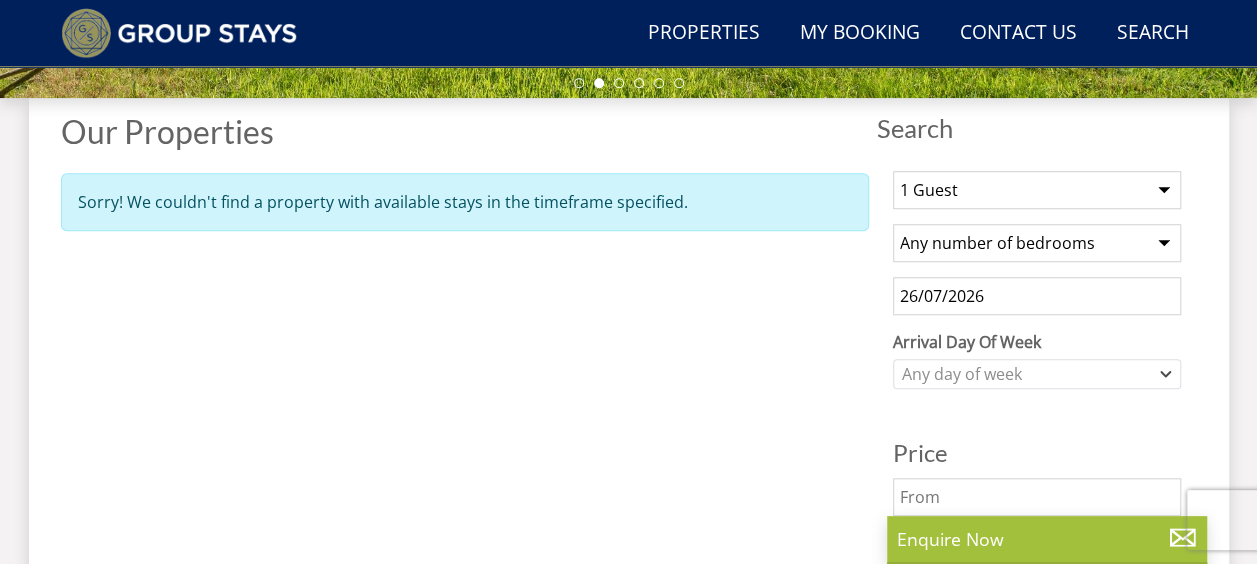 click on "26/07/2026" at bounding box center (1037, 296) 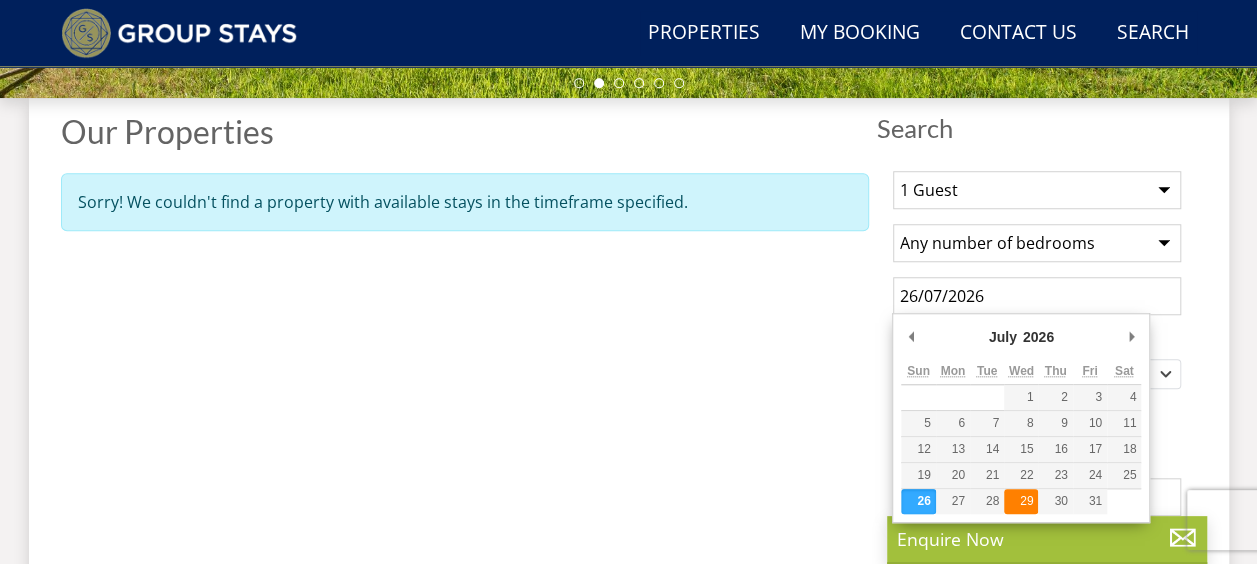 type on "29/07/2026" 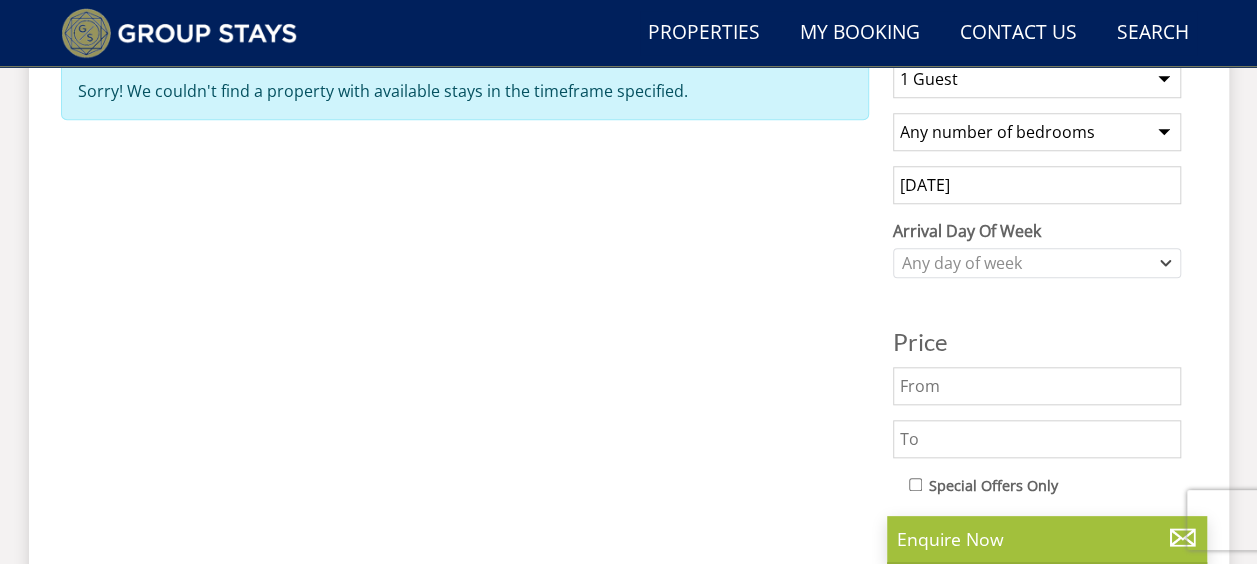 scroll, scrollTop: 851, scrollLeft: 0, axis: vertical 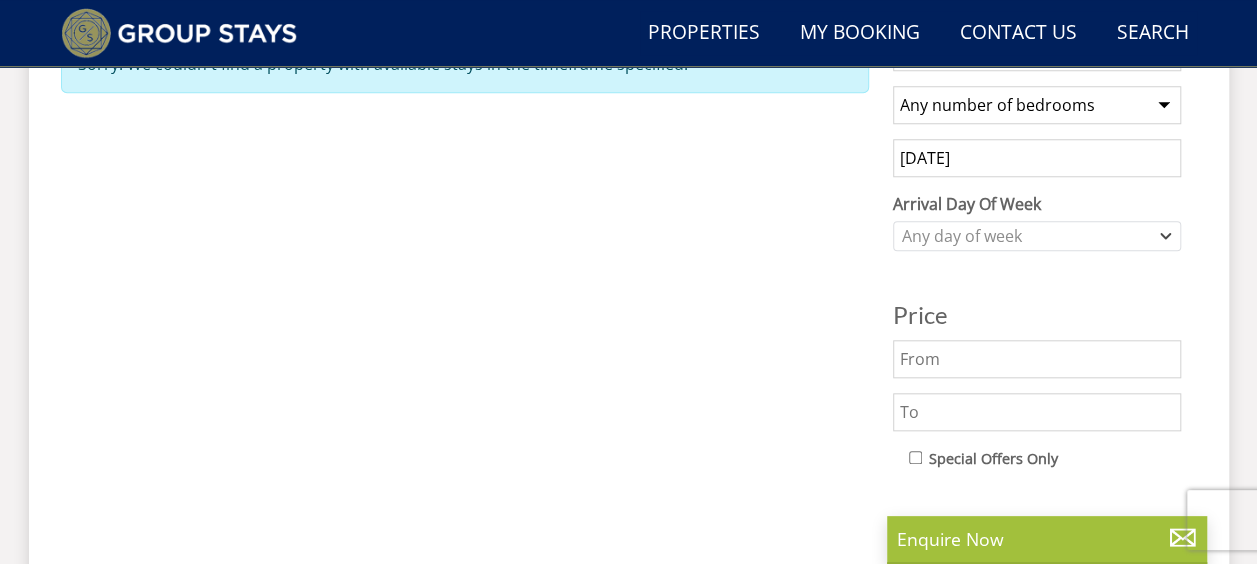 click at bounding box center (1037, 359) 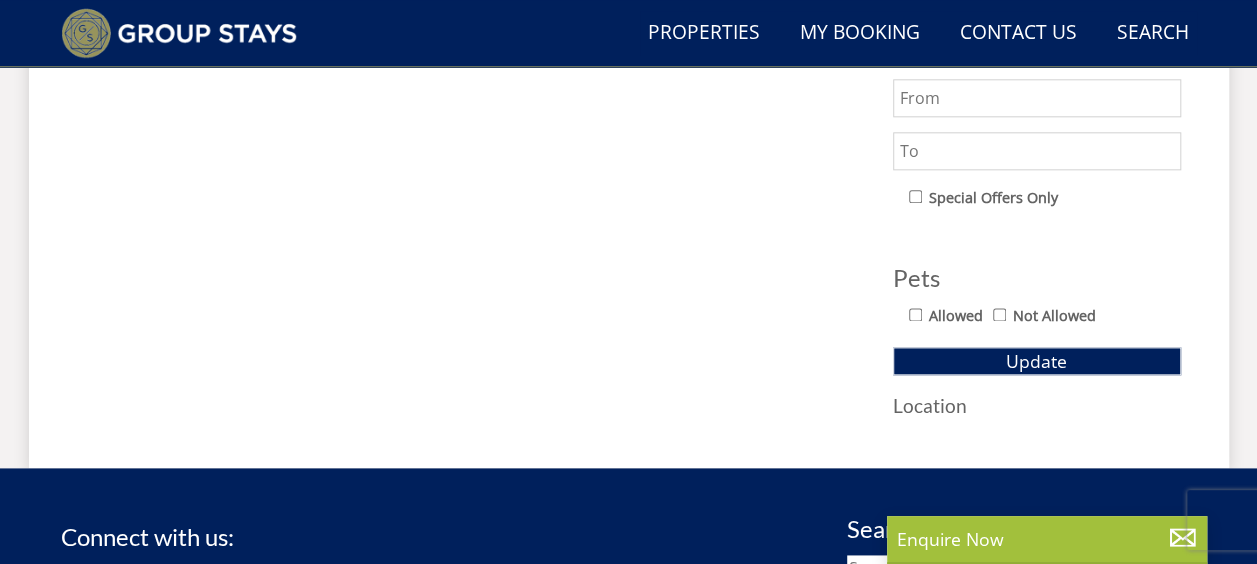 scroll, scrollTop: 1107, scrollLeft: 0, axis: vertical 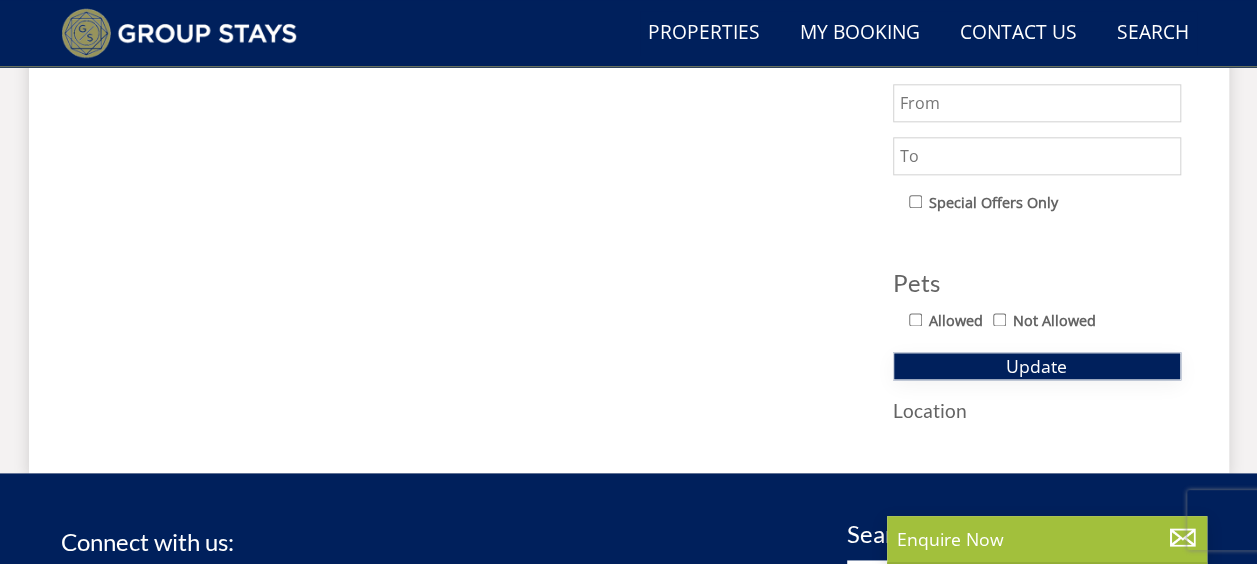 click on "Update" at bounding box center [1037, 366] 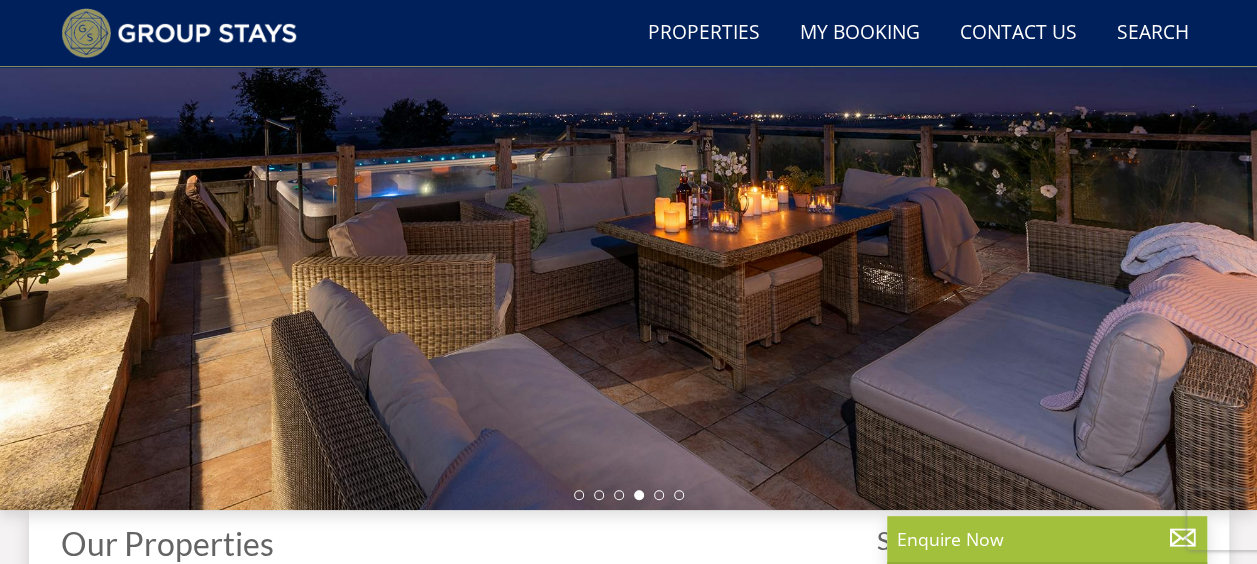 scroll, scrollTop: 278, scrollLeft: 0, axis: vertical 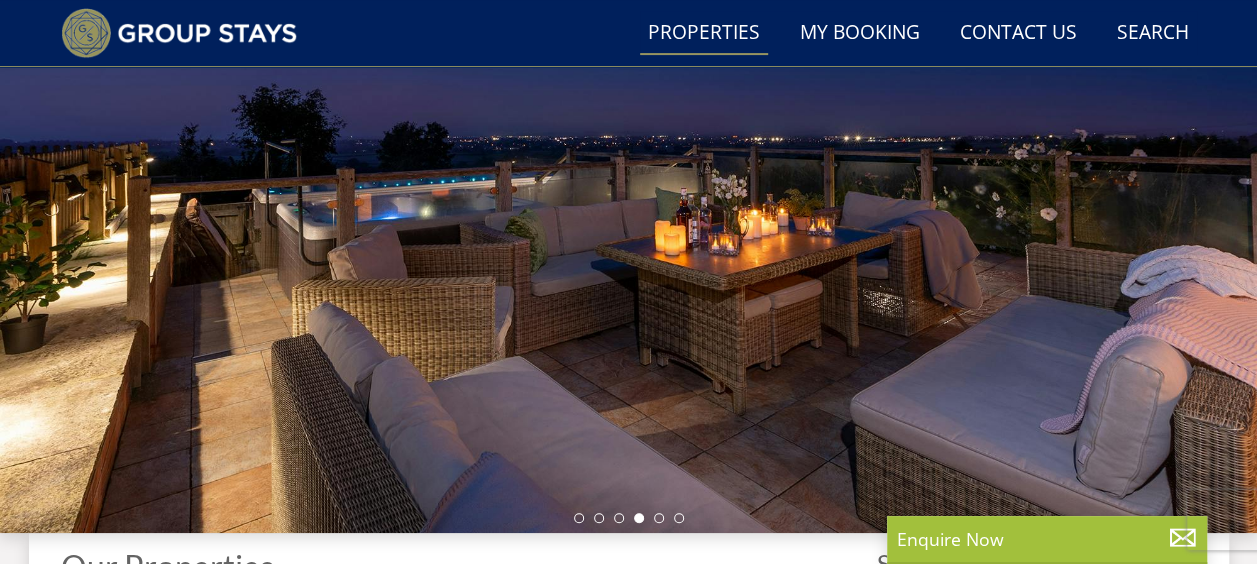 click on "Properties" at bounding box center (704, 33) 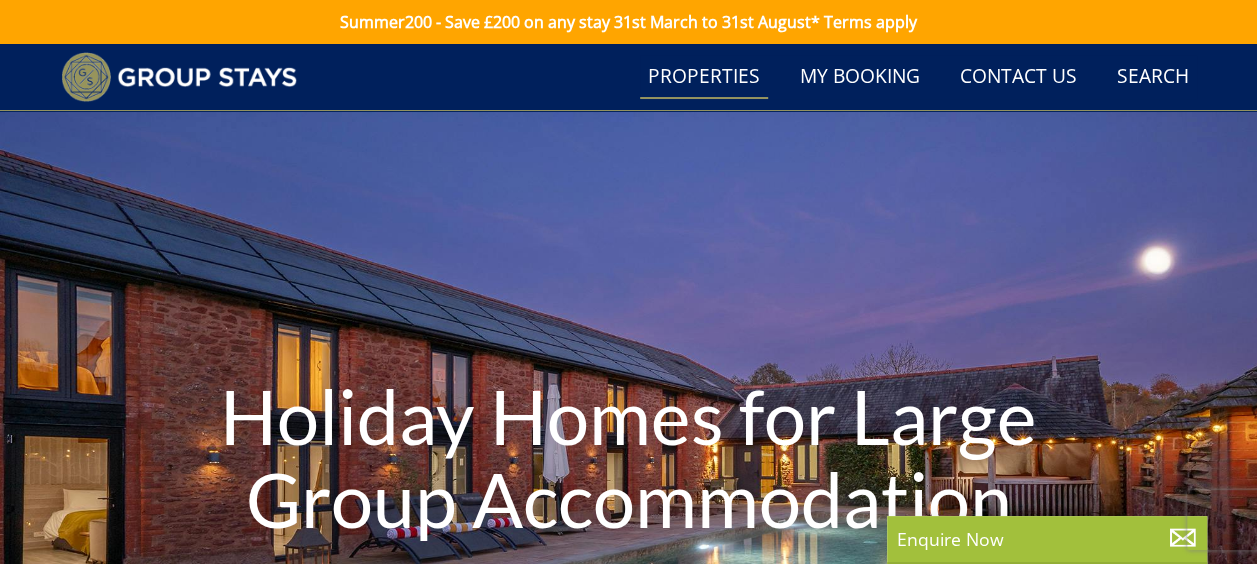scroll, scrollTop: 39, scrollLeft: 0, axis: vertical 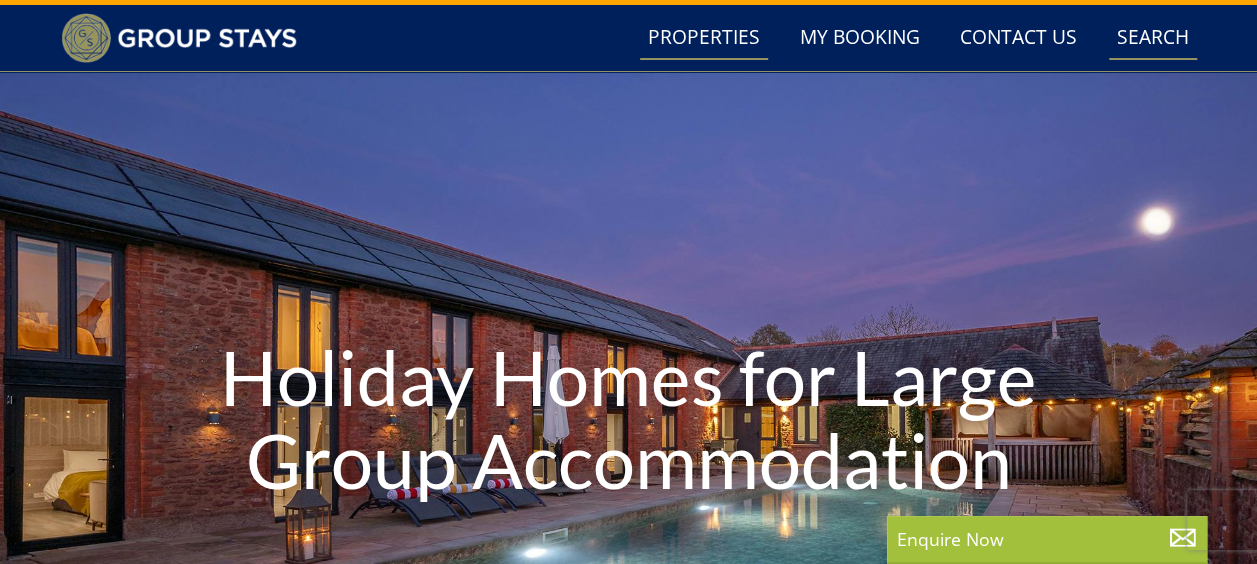 click on "Search  Check Availability" at bounding box center [1153, 38] 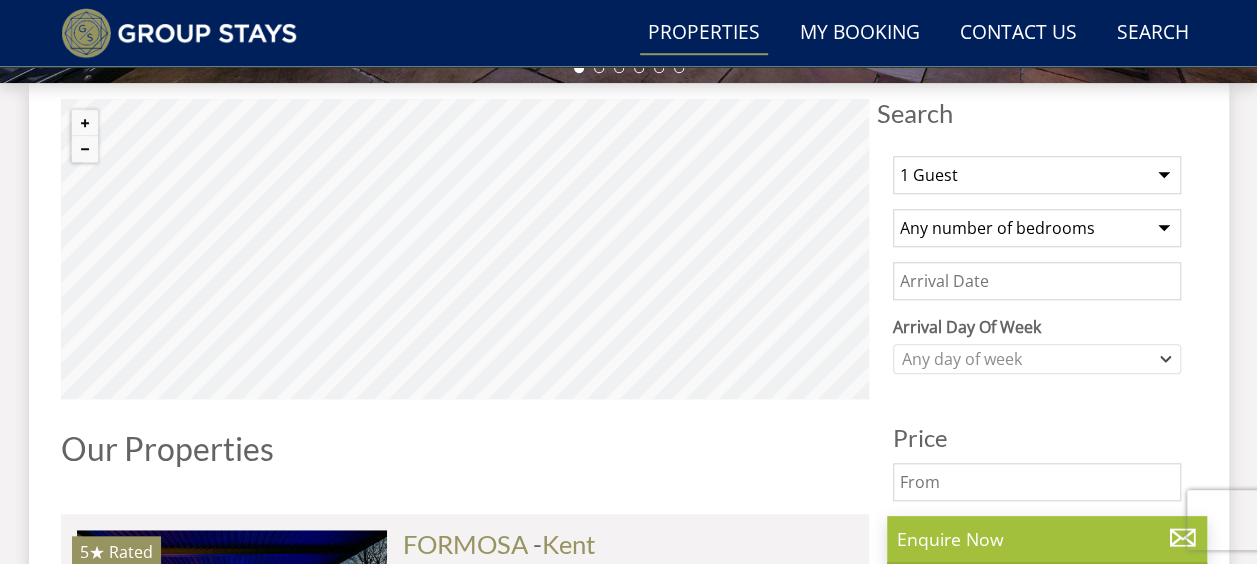 scroll, scrollTop: 793, scrollLeft: 0, axis: vertical 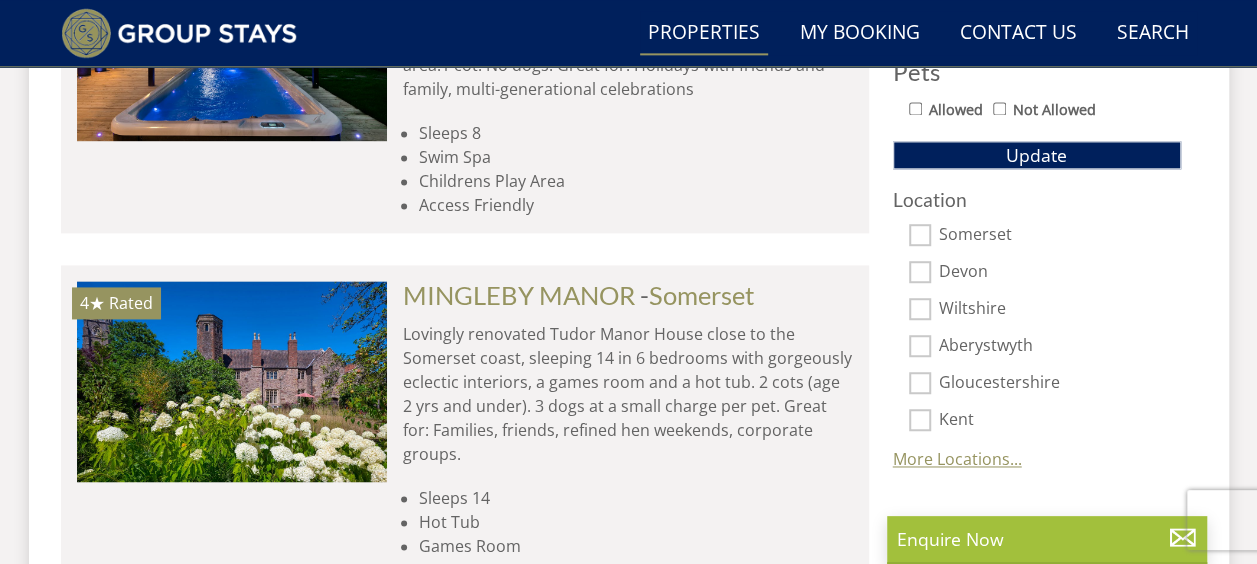 click on "More Locations..." at bounding box center [957, 459] 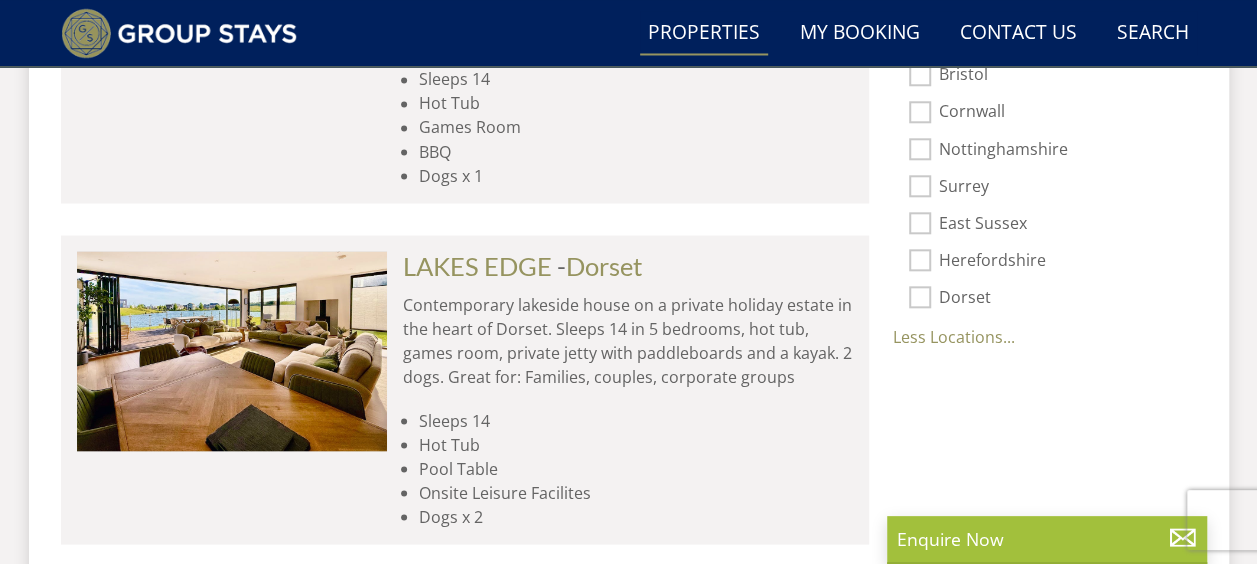 scroll, scrollTop: 1784, scrollLeft: 0, axis: vertical 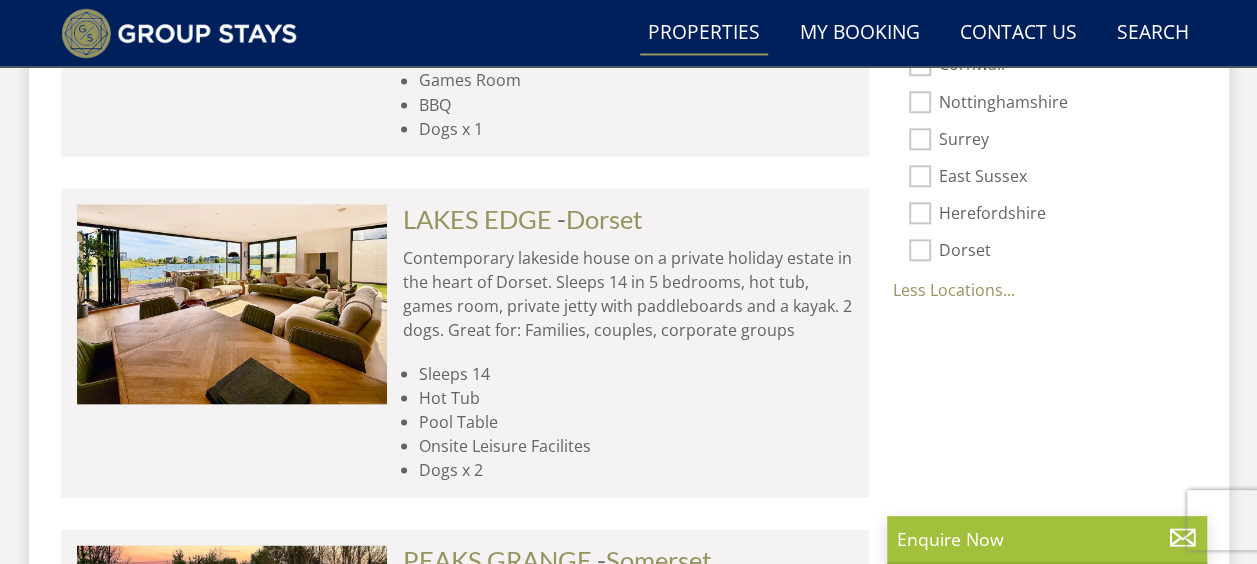click on "Dorset" at bounding box center (920, 250) 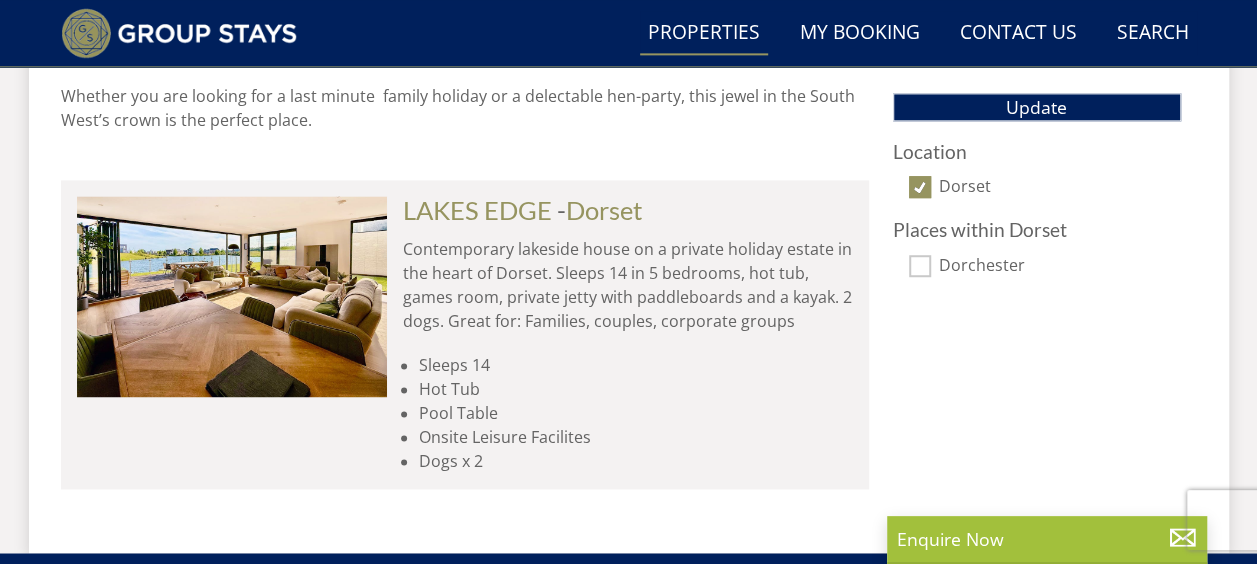 scroll, scrollTop: 1352, scrollLeft: 0, axis: vertical 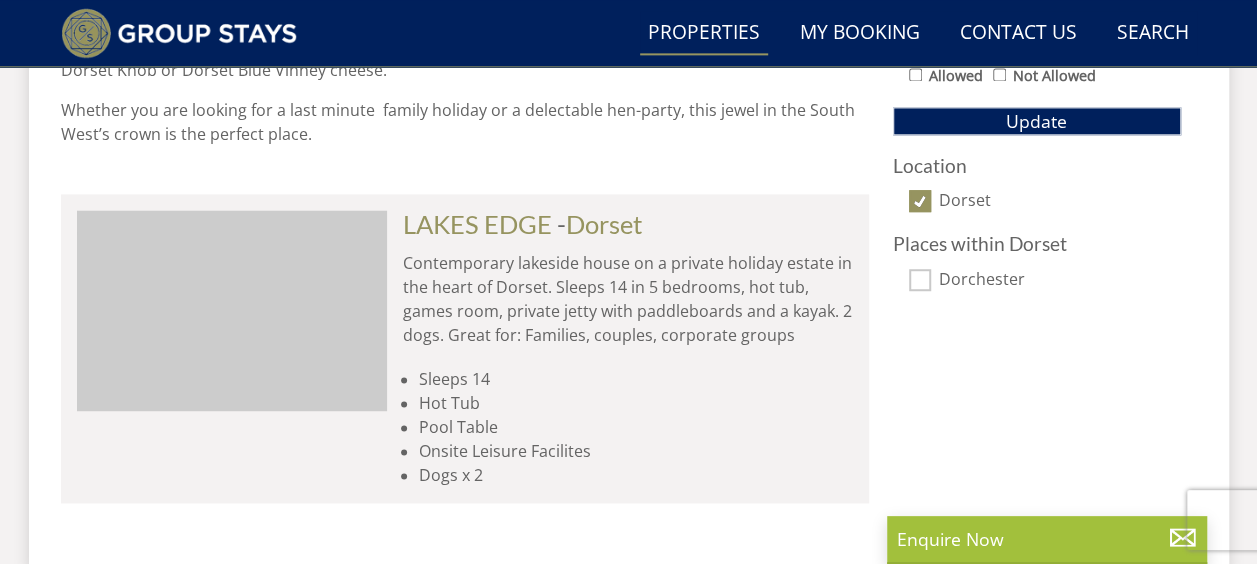 click at bounding box center [232, 310] 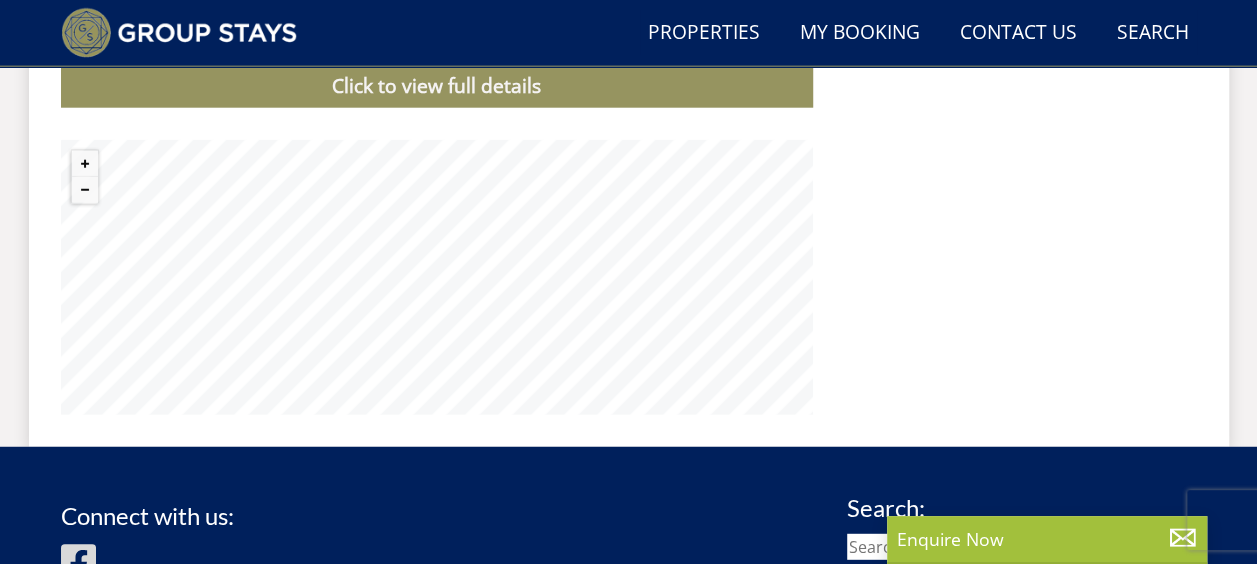 scroll, scrollTop: 2426, scrollLeft: 0, axis: vertical 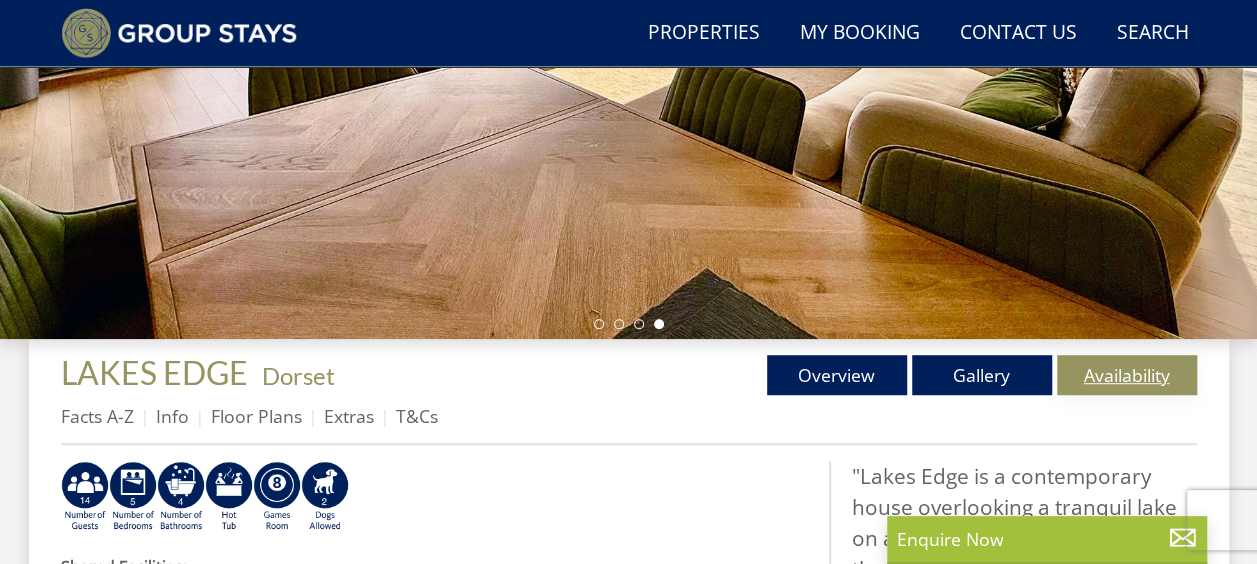 click on "Availability" at bounding box center [1127, 375] 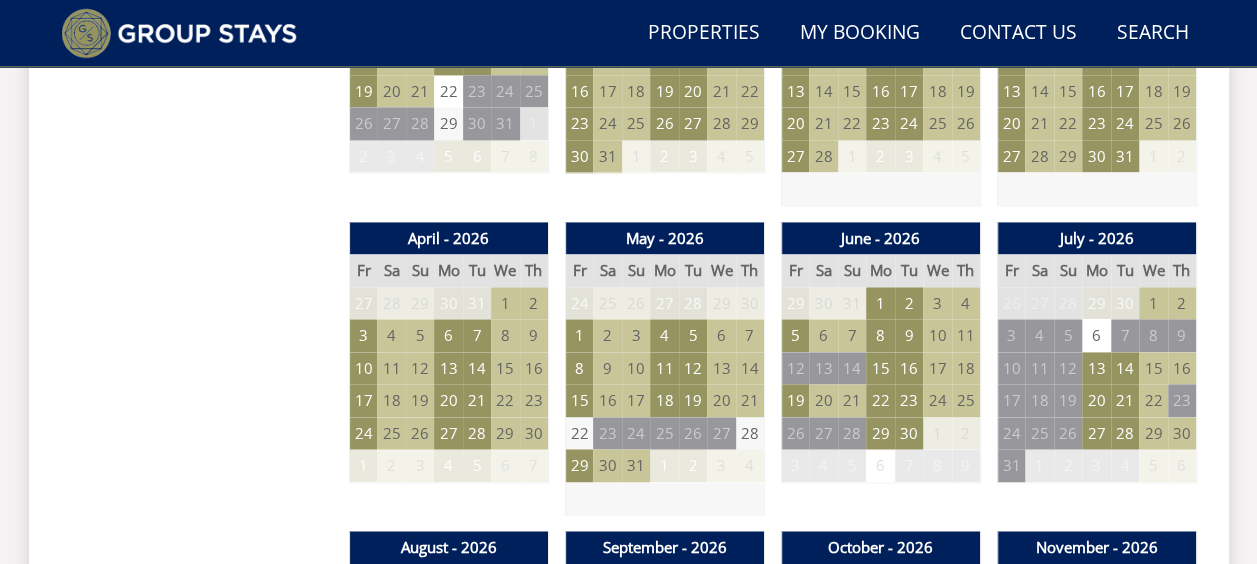 scroll, scrollTop: 1420, scrollLeft: 0, axis: vertical 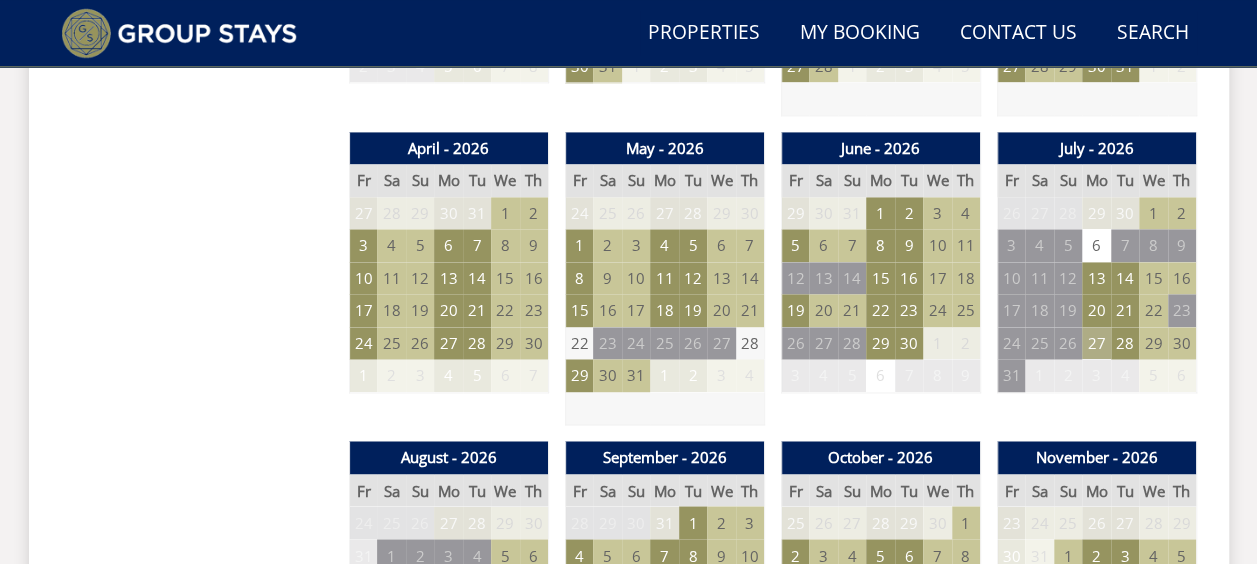 click on "27" at bounding box center (1096, 343) 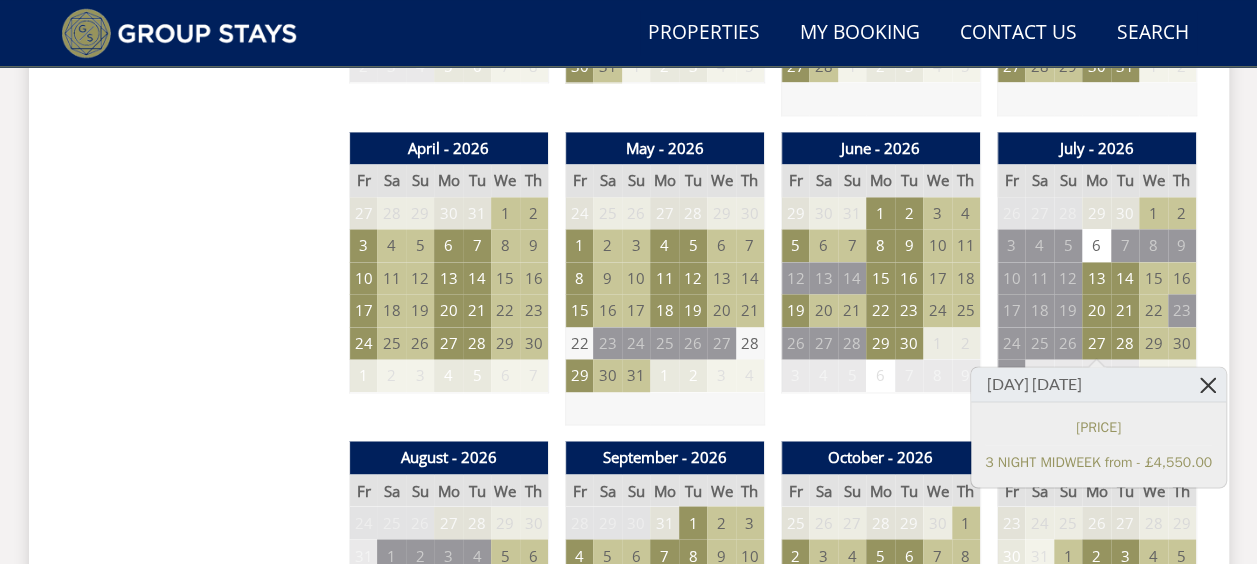 drag, startPoint x: 1208, startPoint y: 384, endPoint x: 1186, endPoint y: 384, distance: 22 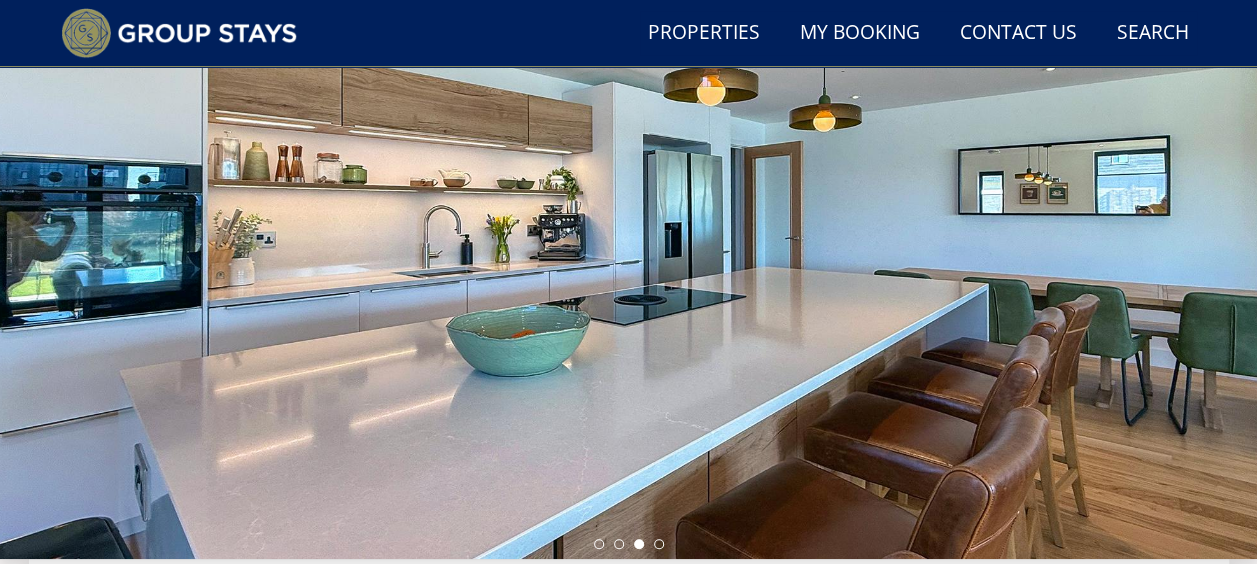 scroll, scrollTop: 0, scrollLeft: 0, axis: both 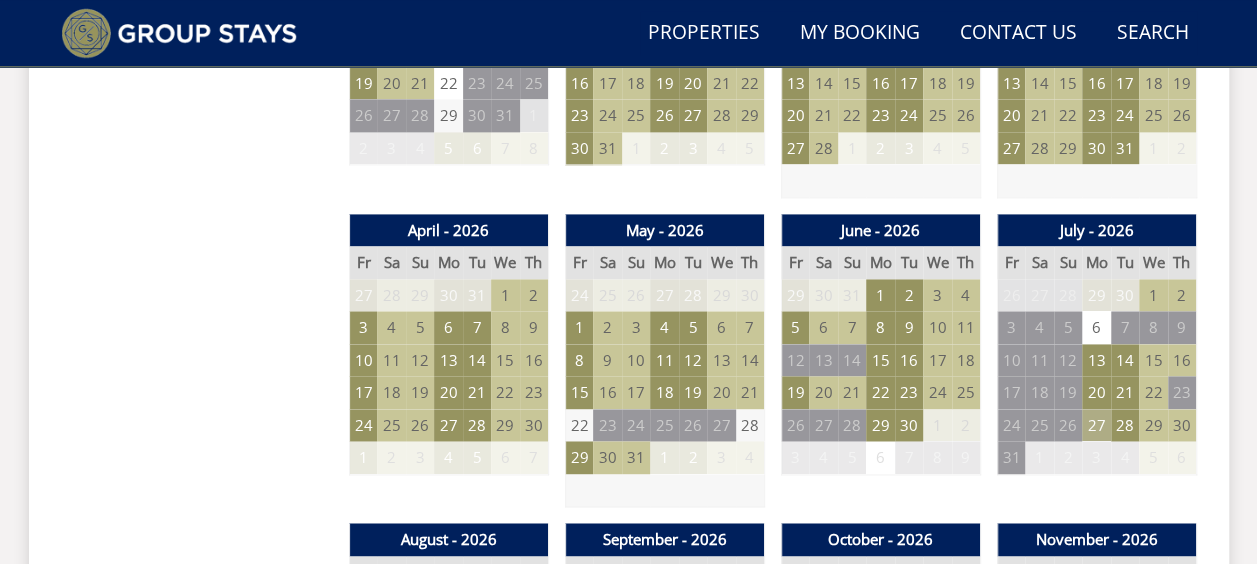 click on "27" at bounding box center [1096, 425] 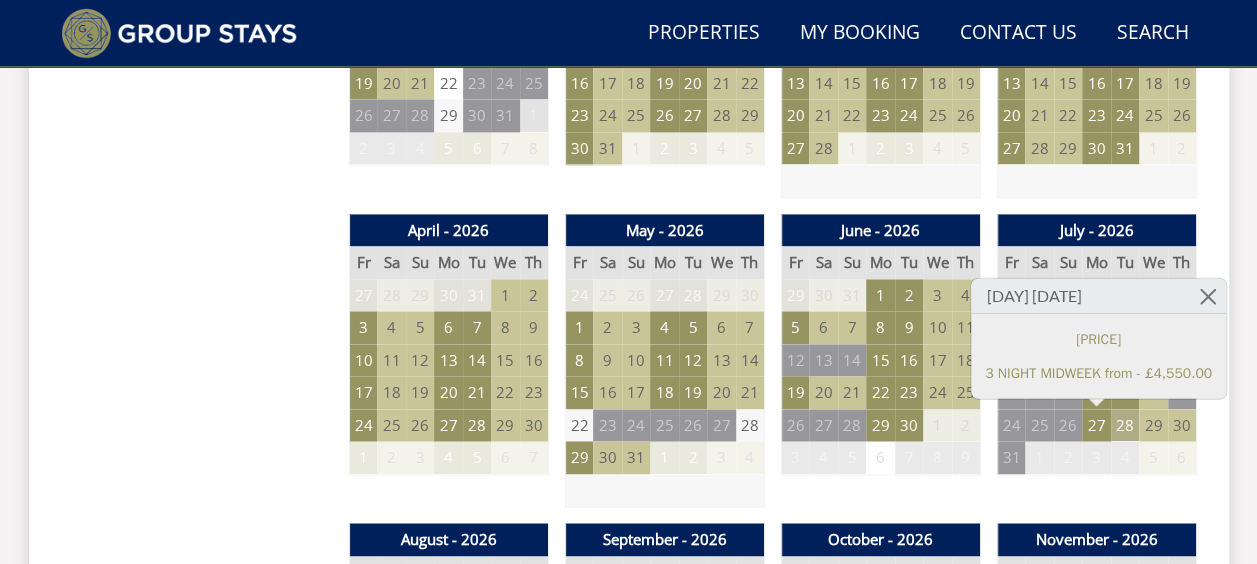 click on "28" at bounding box center [1125, 425] 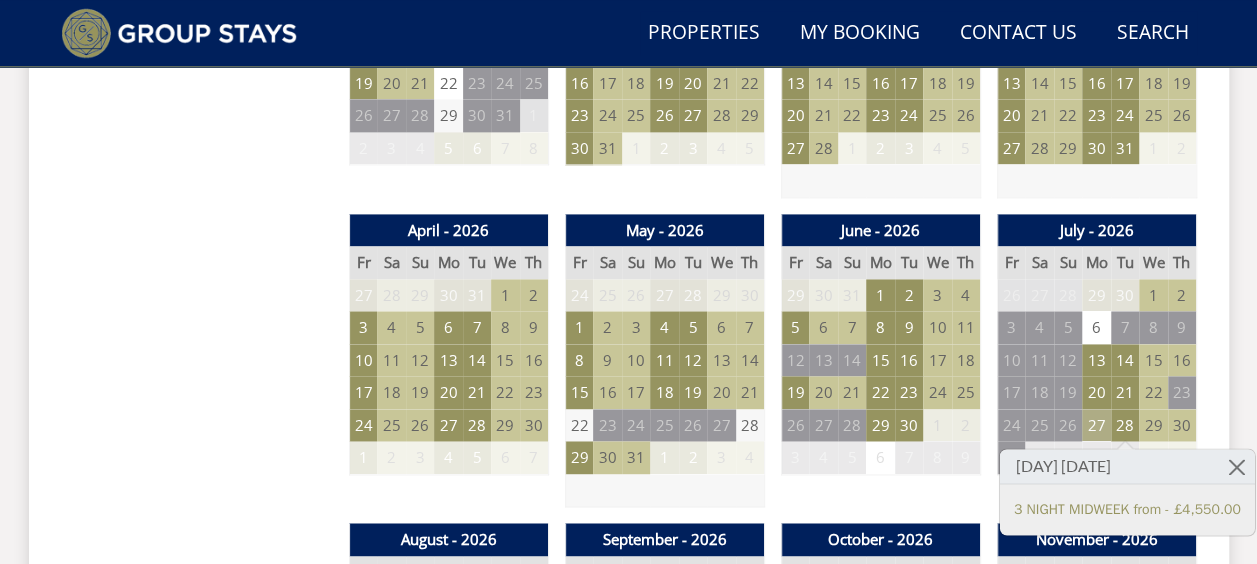 click on "27" at bounding box center (1096, 425) 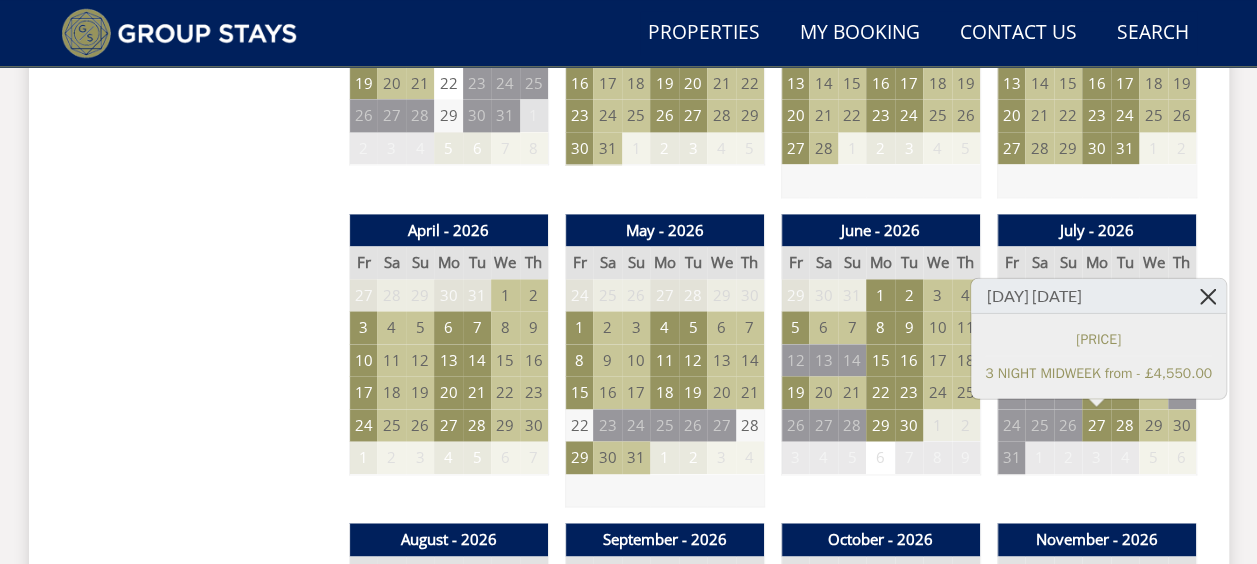 click at bounding box center (1208, 296) 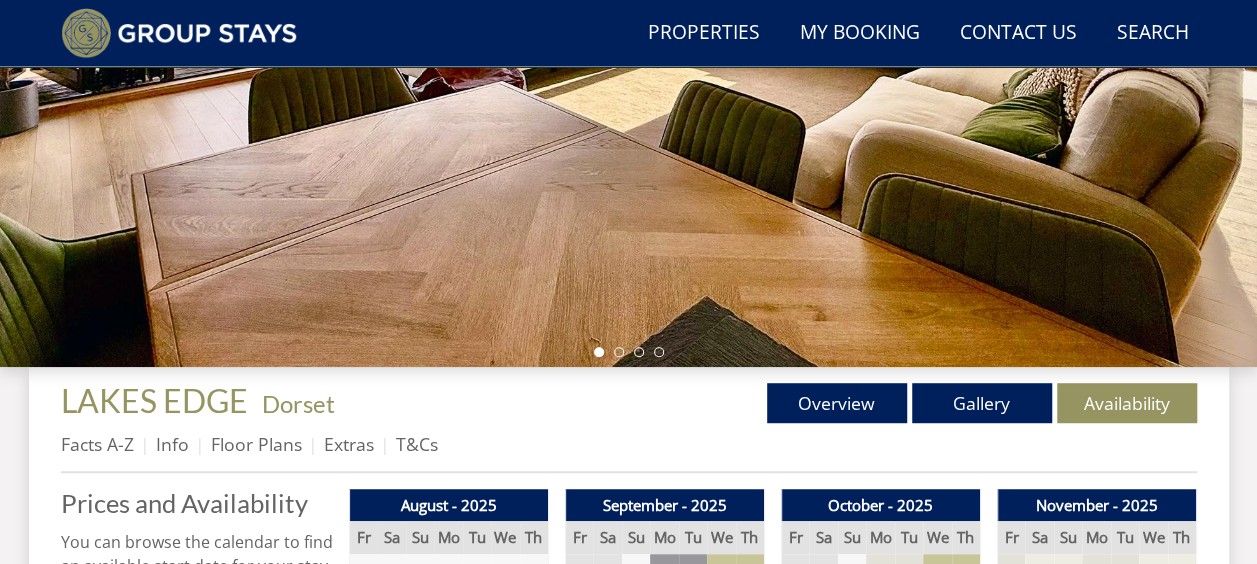 scroll, scrollTop: 346, scrollLeft: 0, axis: vertical 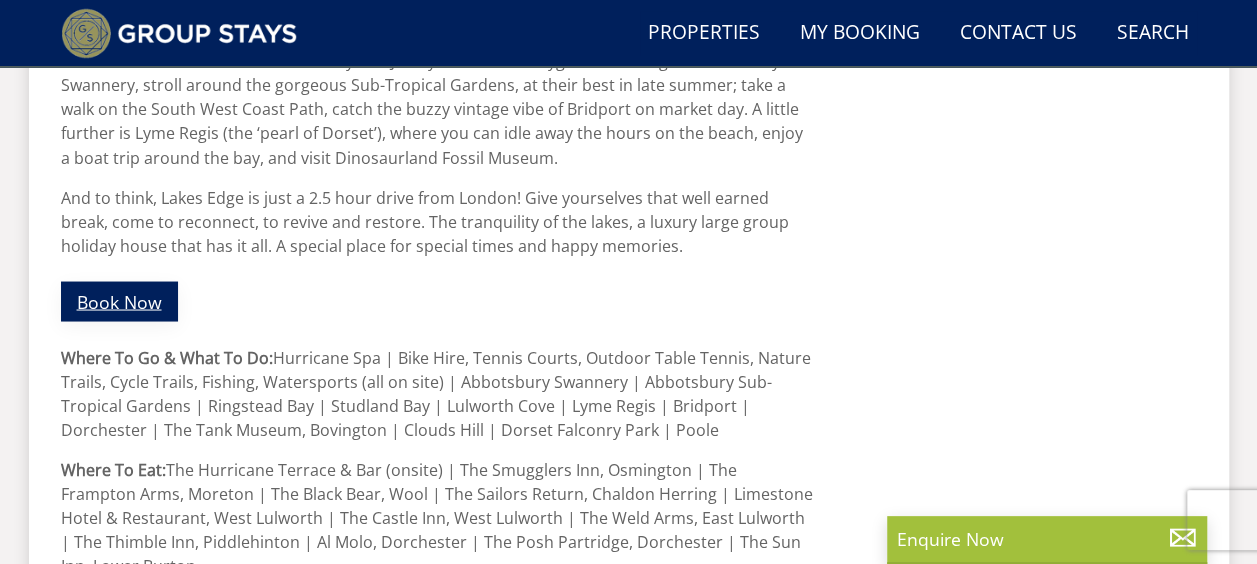 click on "Book Now" at bounding box center (119, 300) 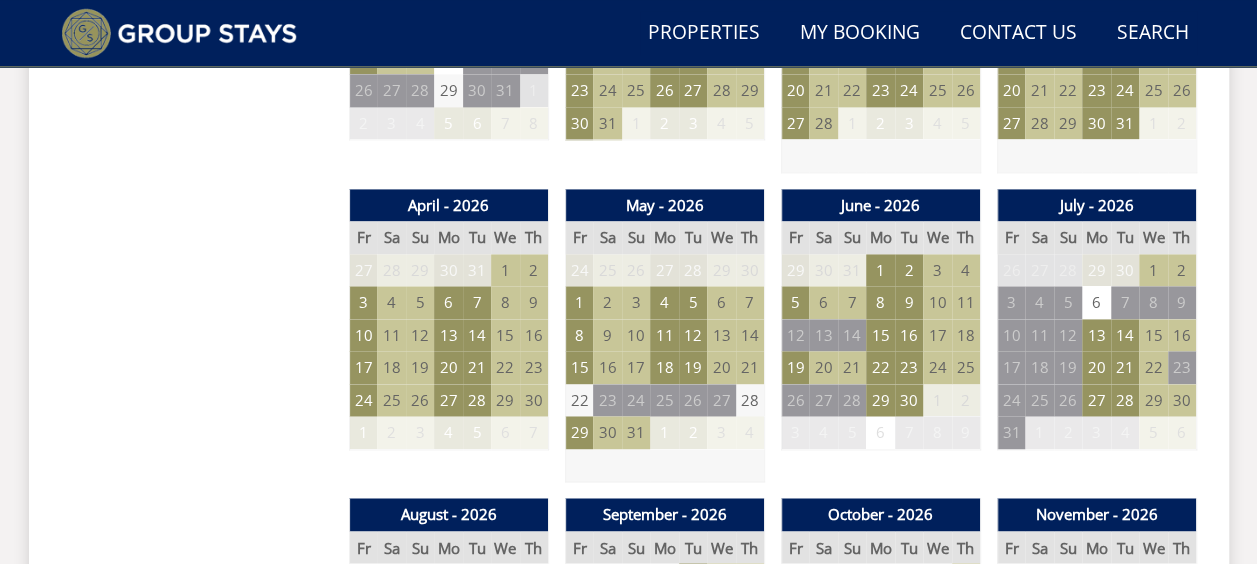 scroll, scrollTop: 1362, scrollLeft: 0, axis: vertical 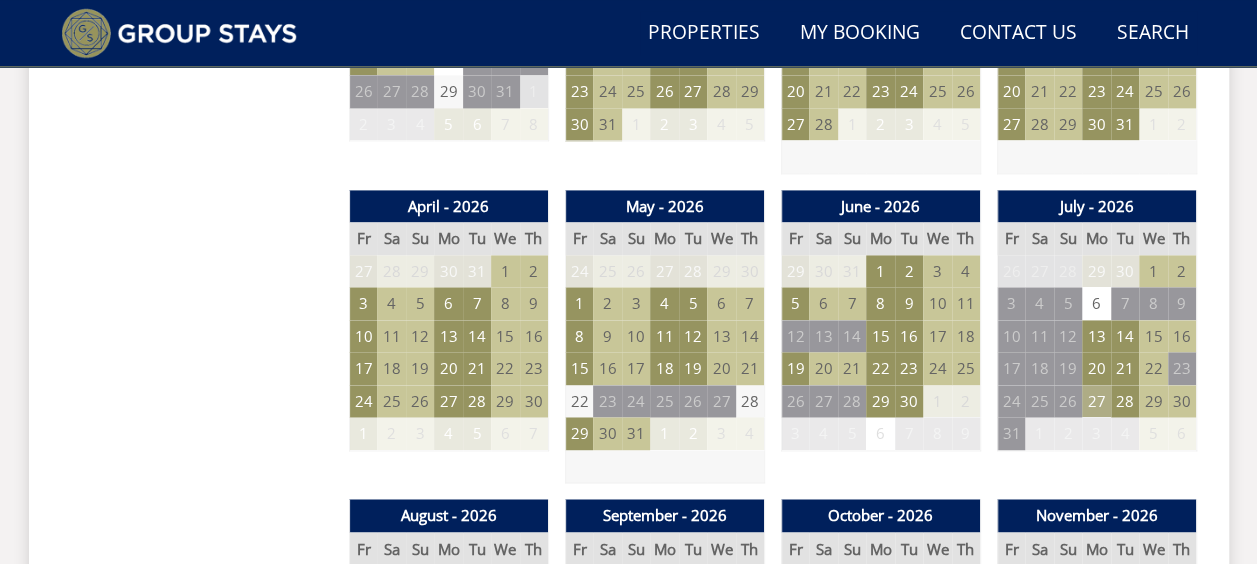 click on "27" at bounding box center [1096, 401] 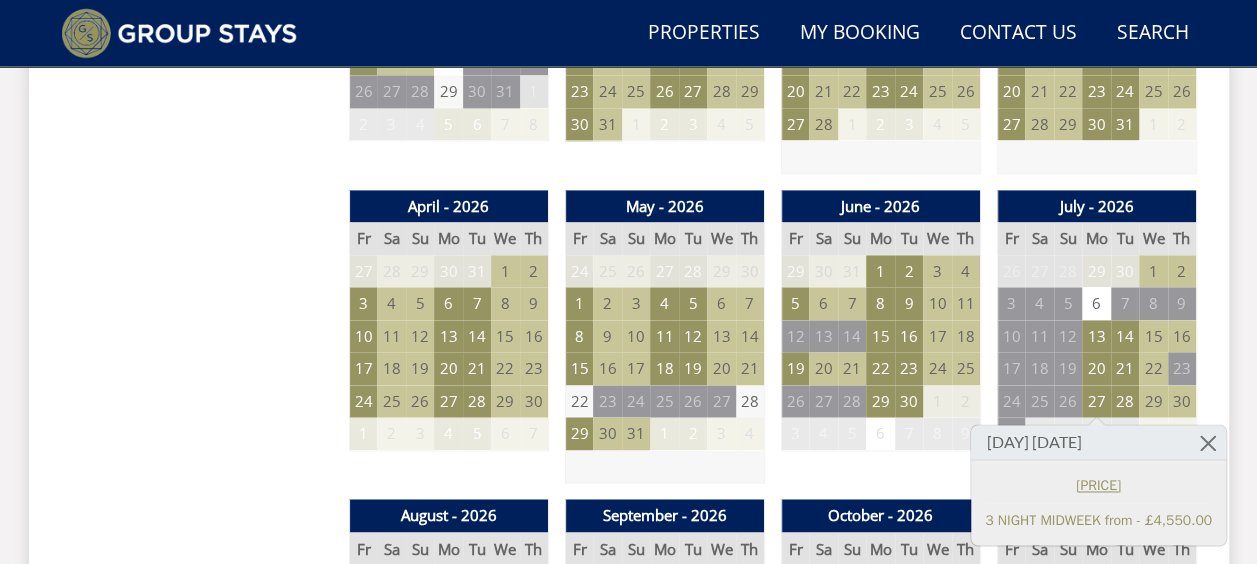click on "4 NIGHT MIDWEEK from  - £4,700.00" at bounding box center (1098, 485) 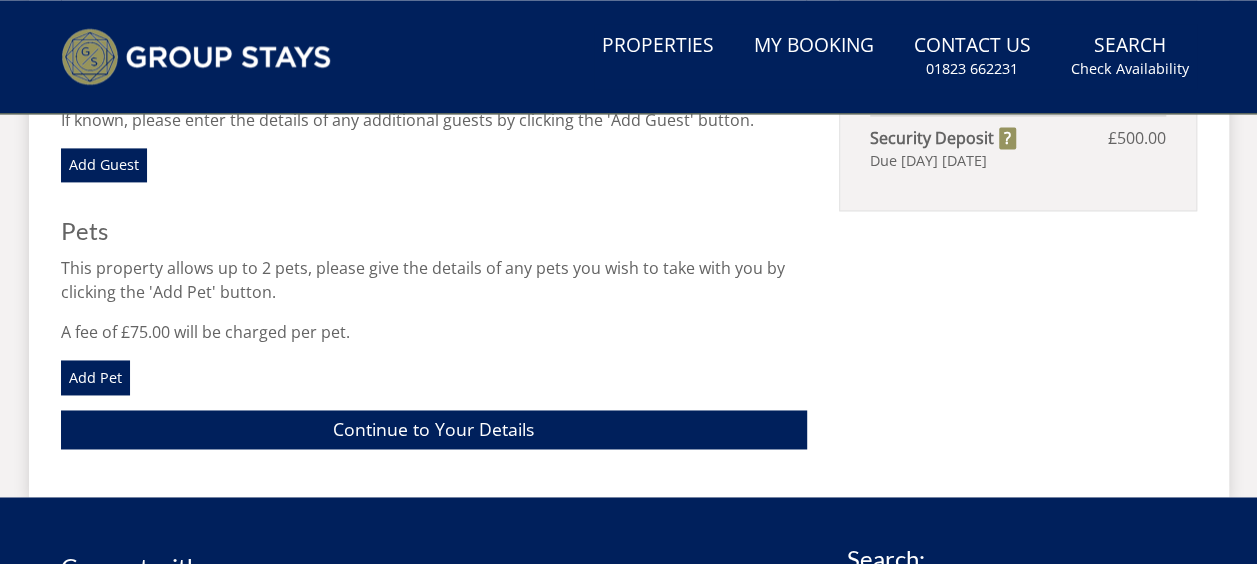 scroll, scrollTop: 0, scrollLeft: 0, axis: both 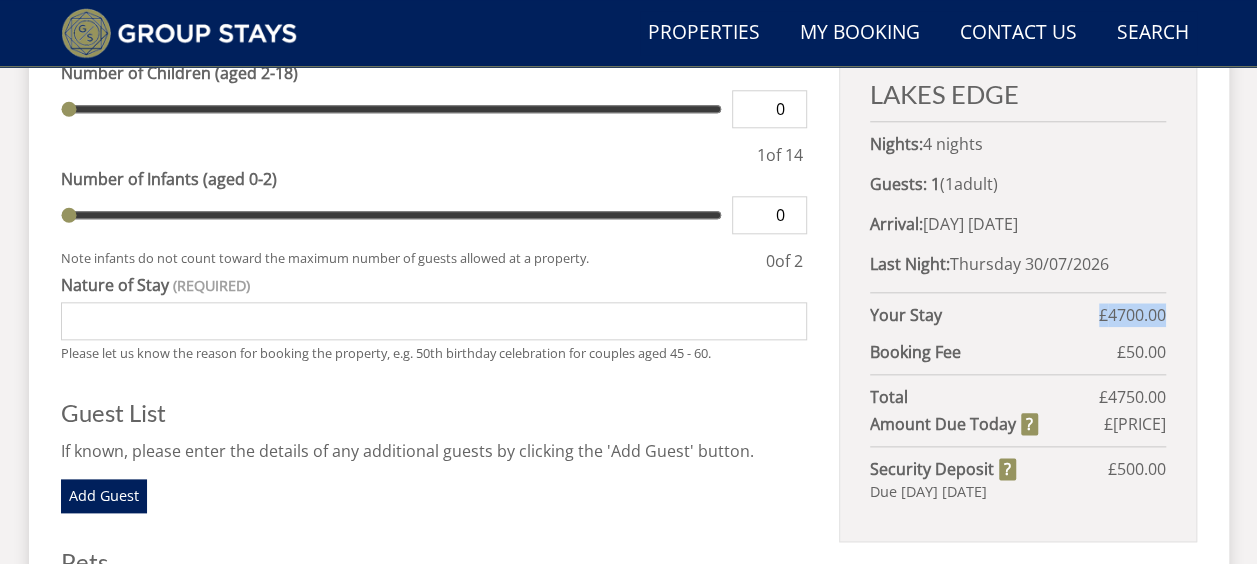 drag, startPoint x: 1098, startPoint y: 316, endPoint x: 1166, endPoint y: 312, distance: 68.117546 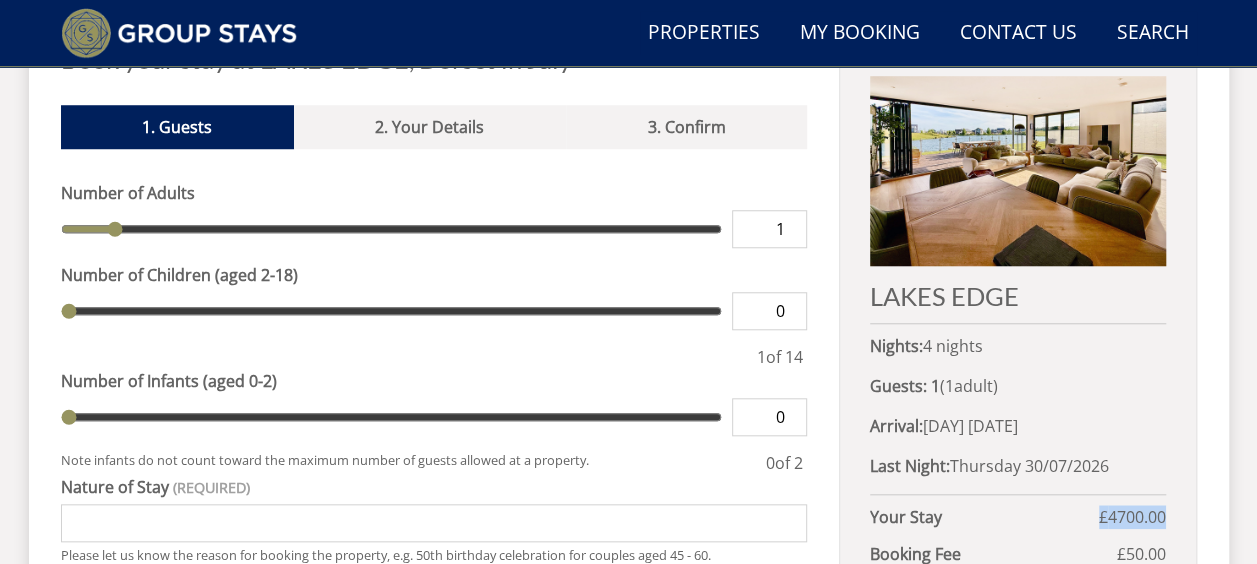 scroll, scrollTop: 704, scrollLeft: 0, axis: vertical 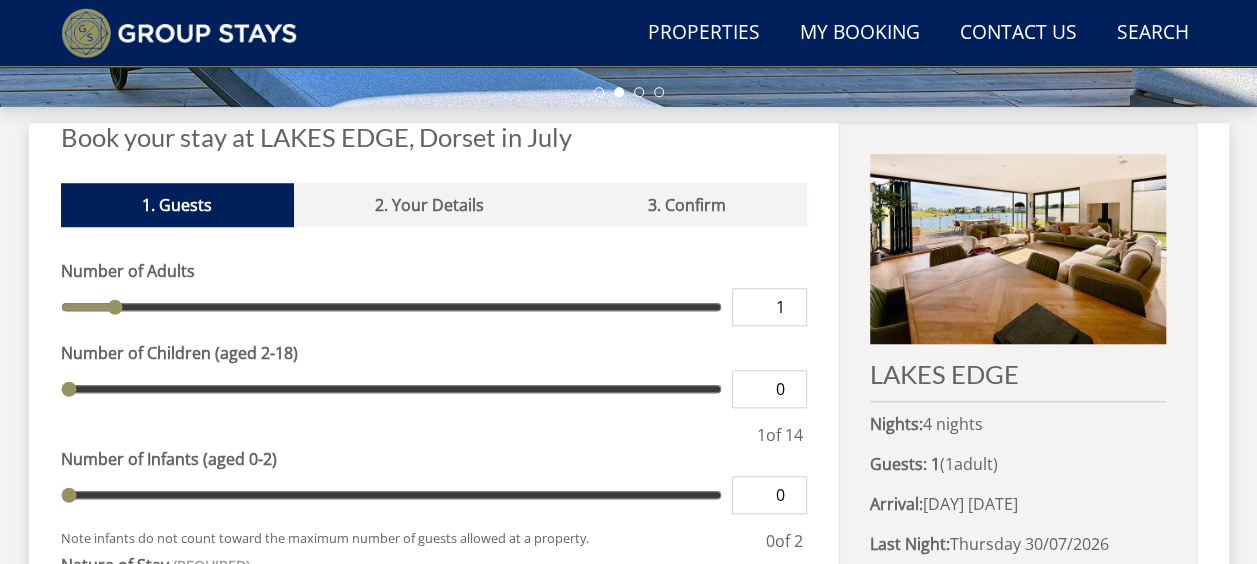 type on "2" 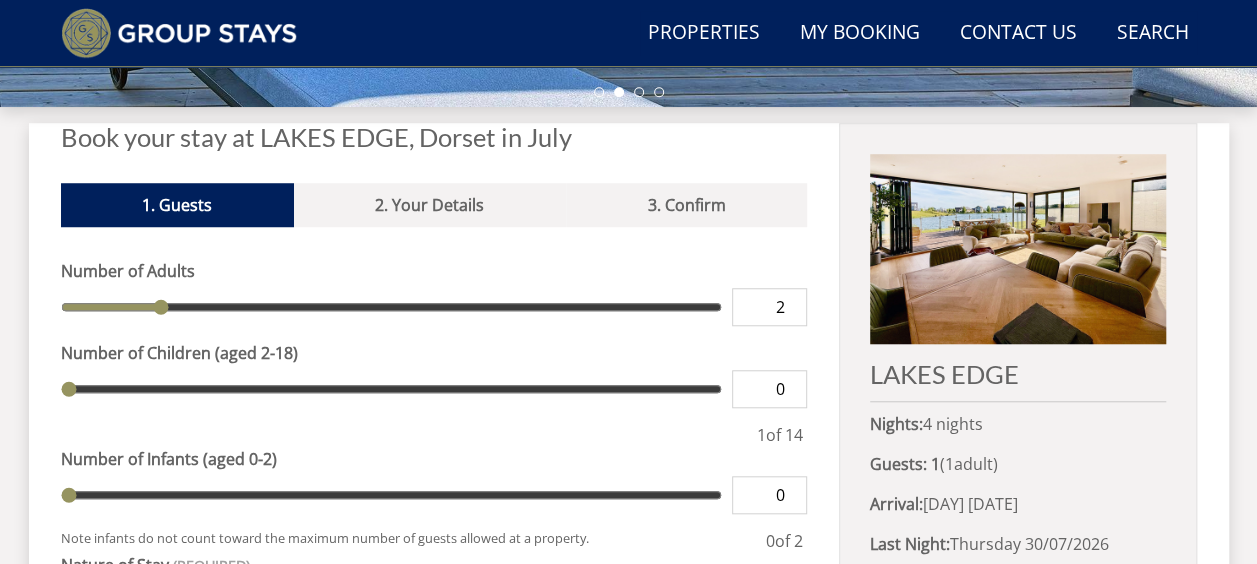 type on "3" 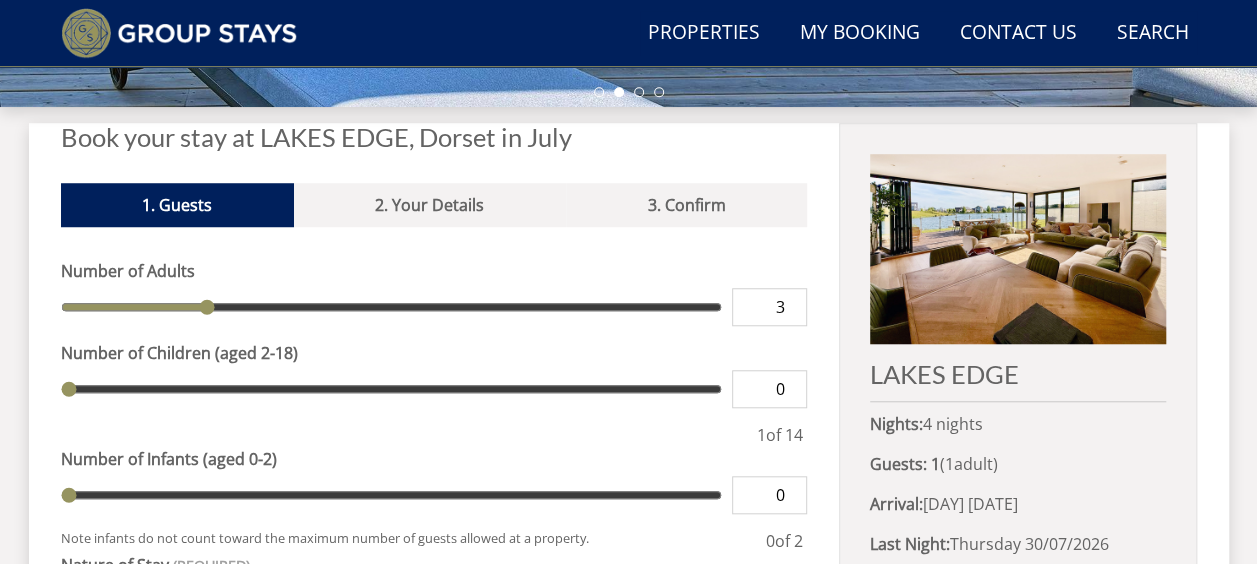 type on "4" 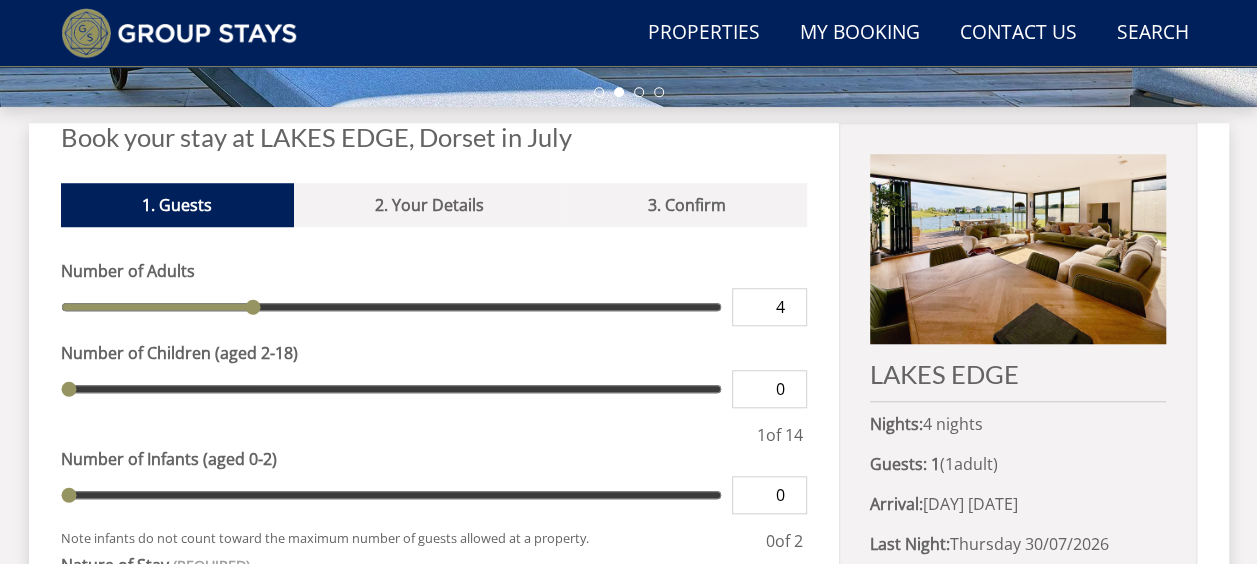 type on "5" 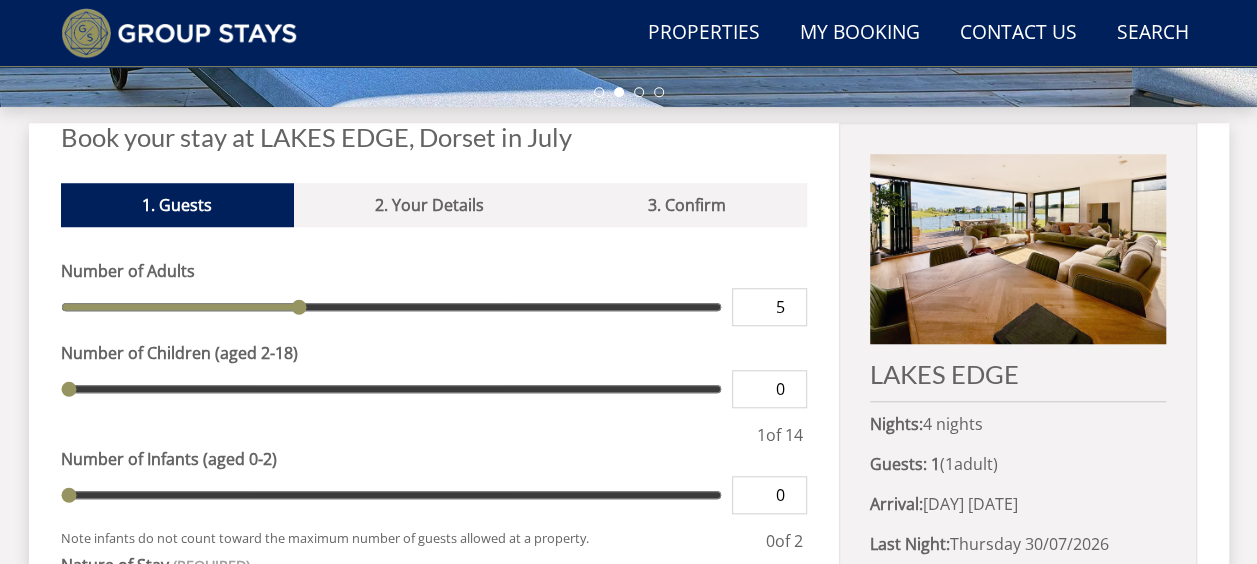 type on "6" 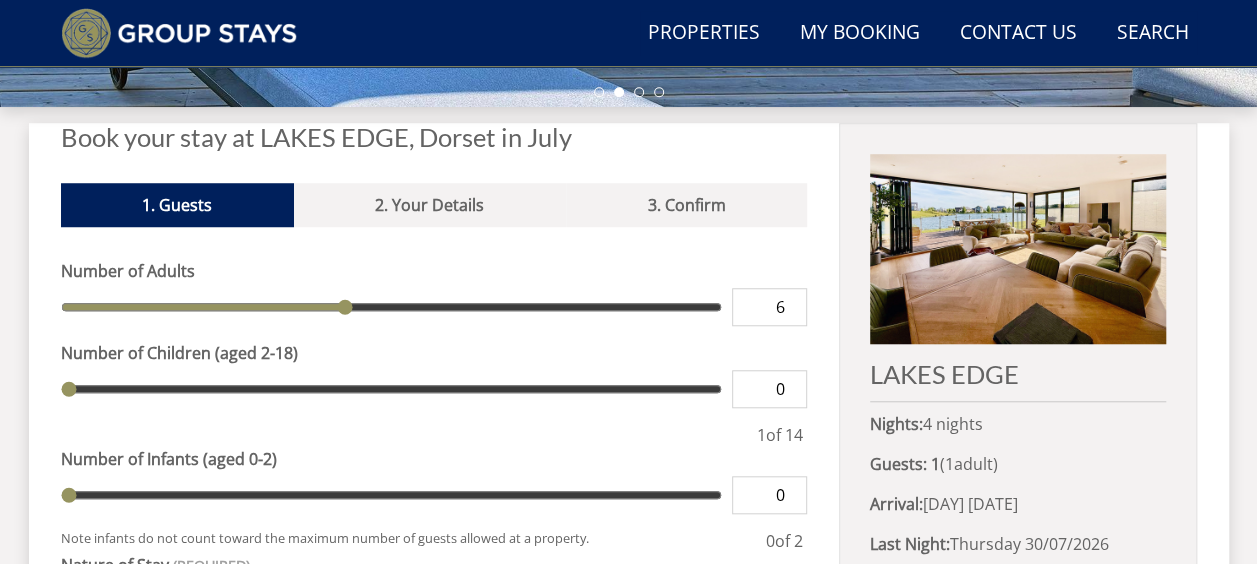 type on "7" 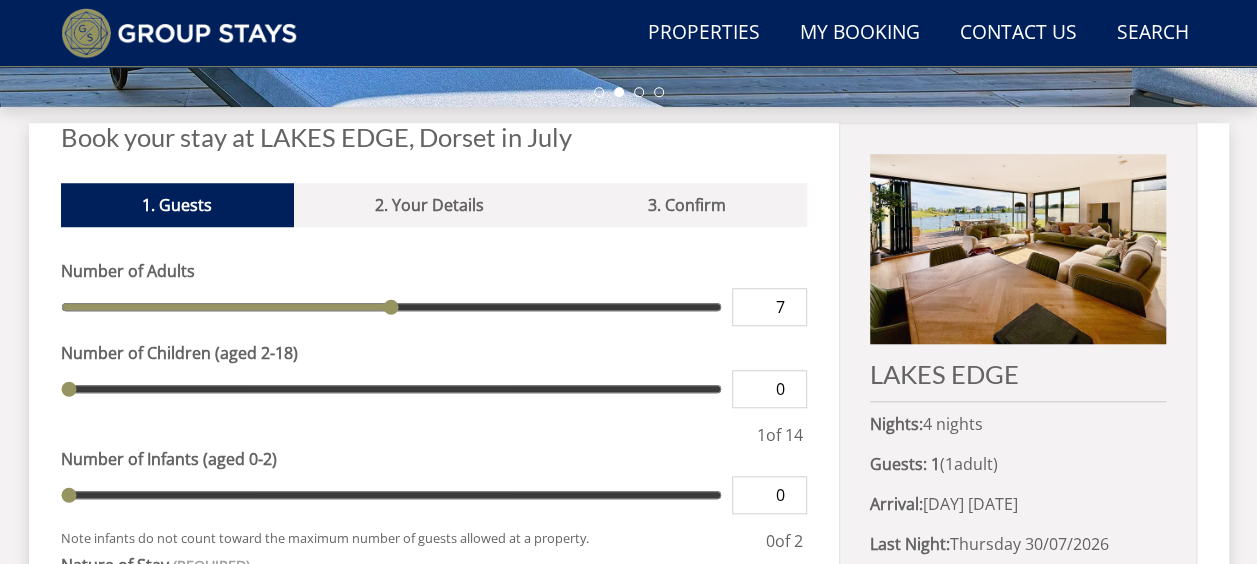 type on "8" 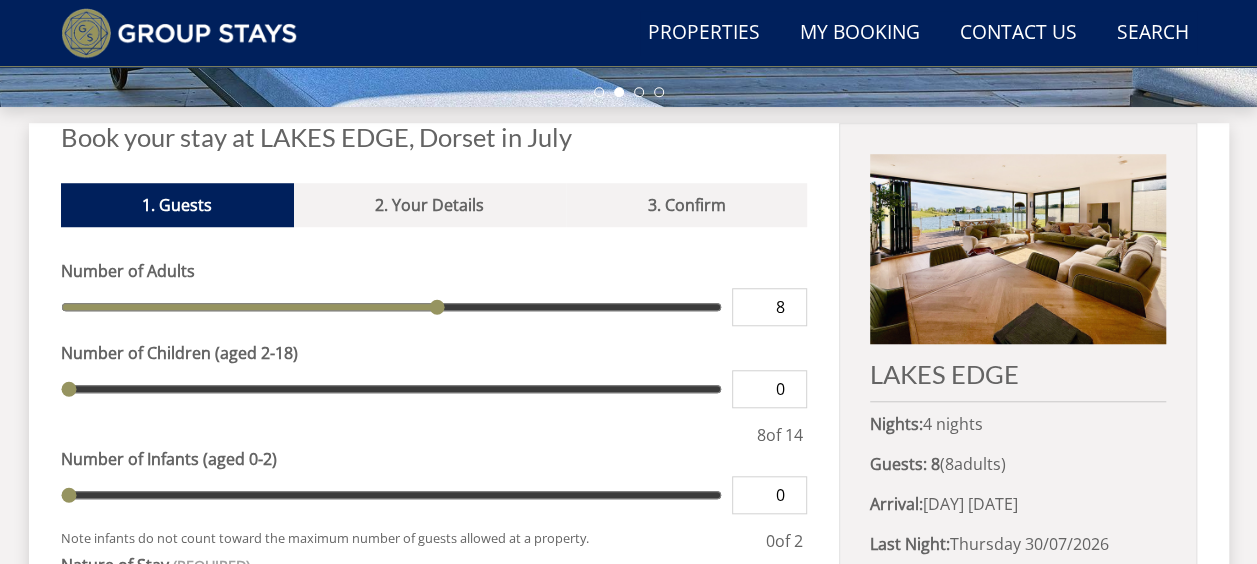 type on "9" 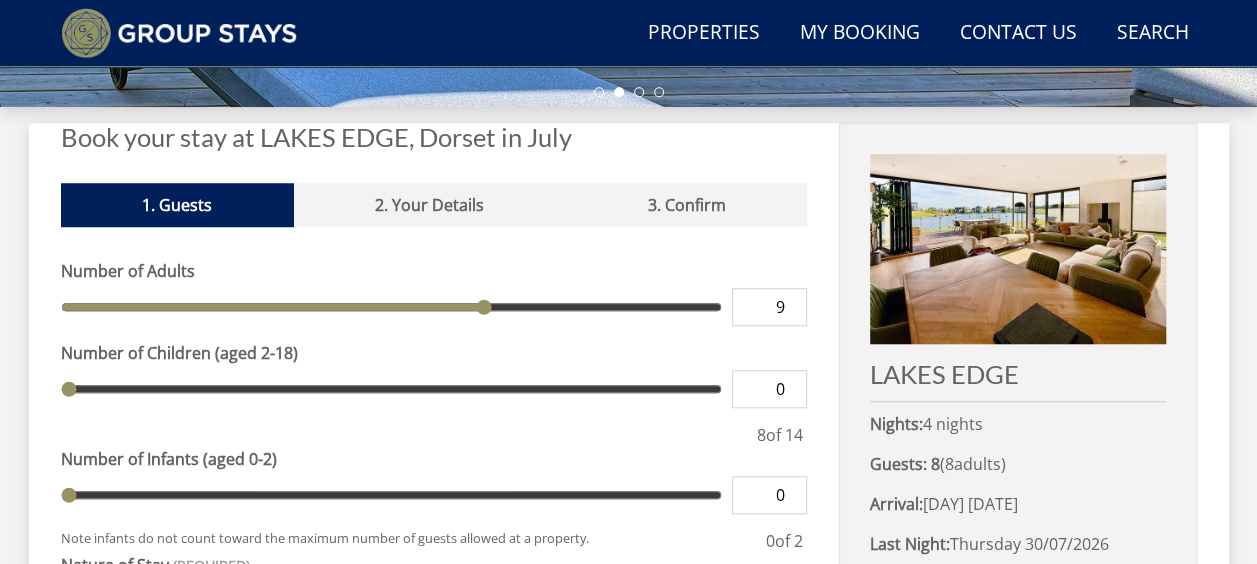 type on "10" 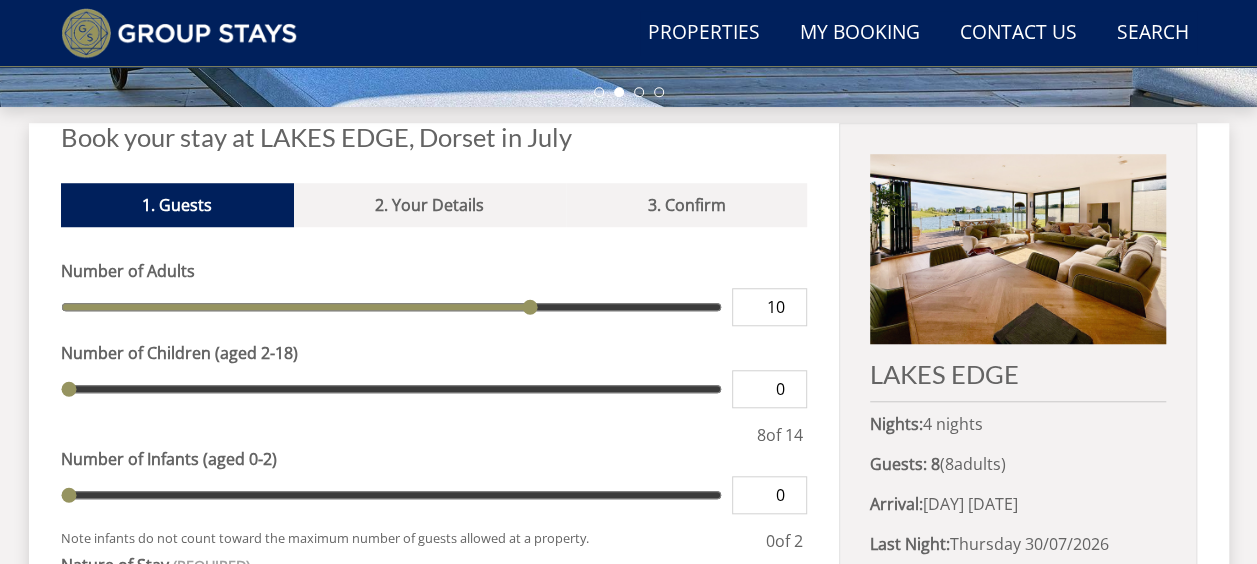 type on "11" 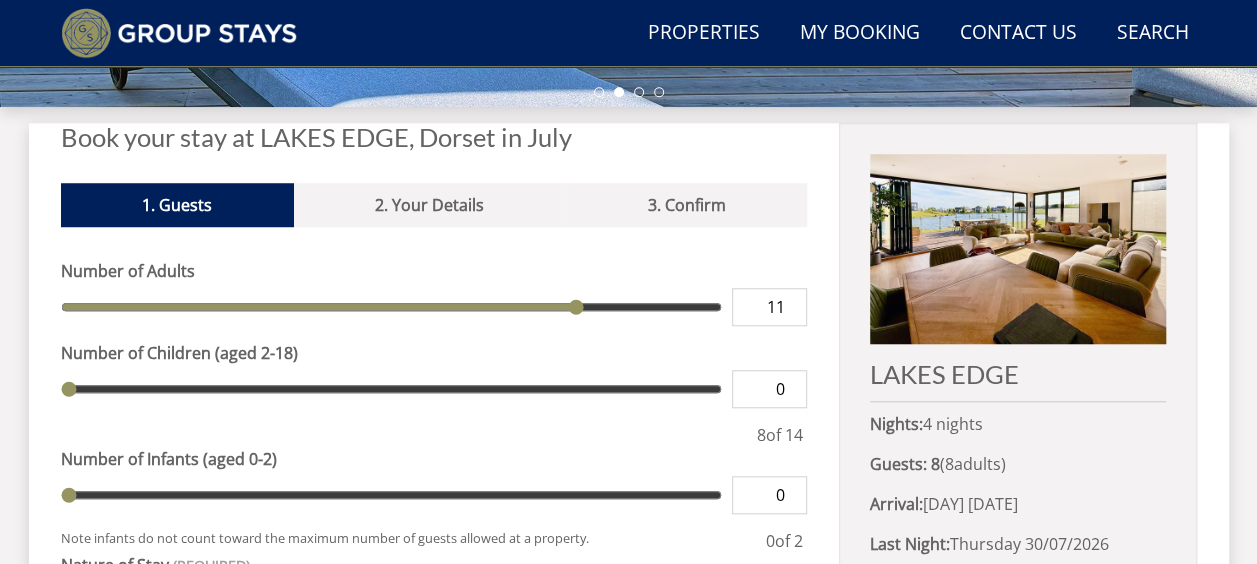 type on "12" 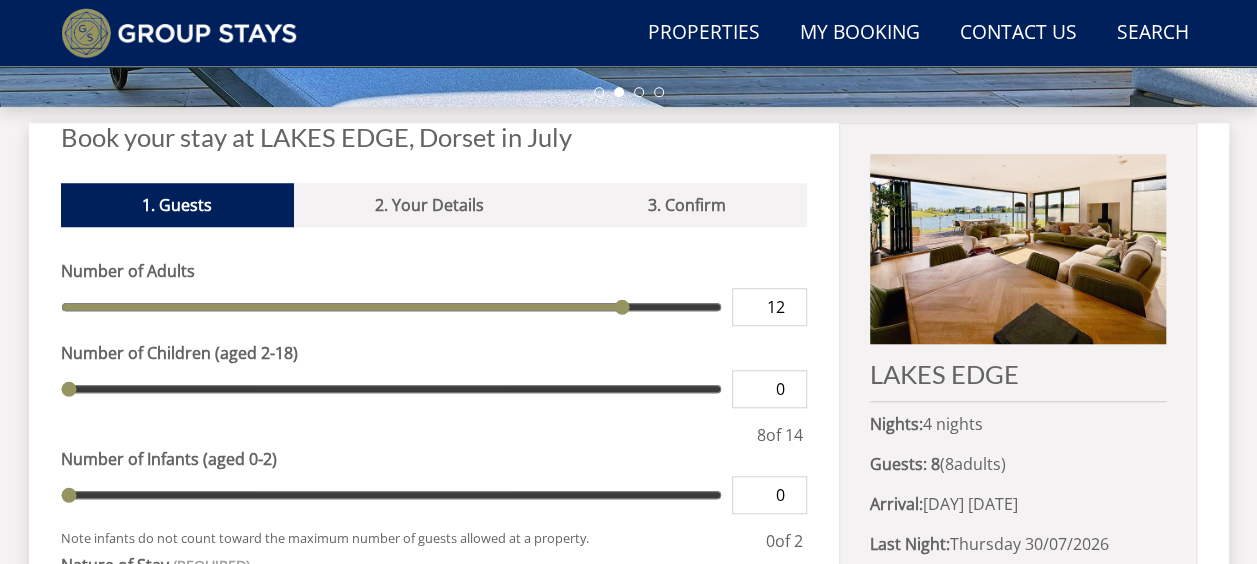 type on "13" 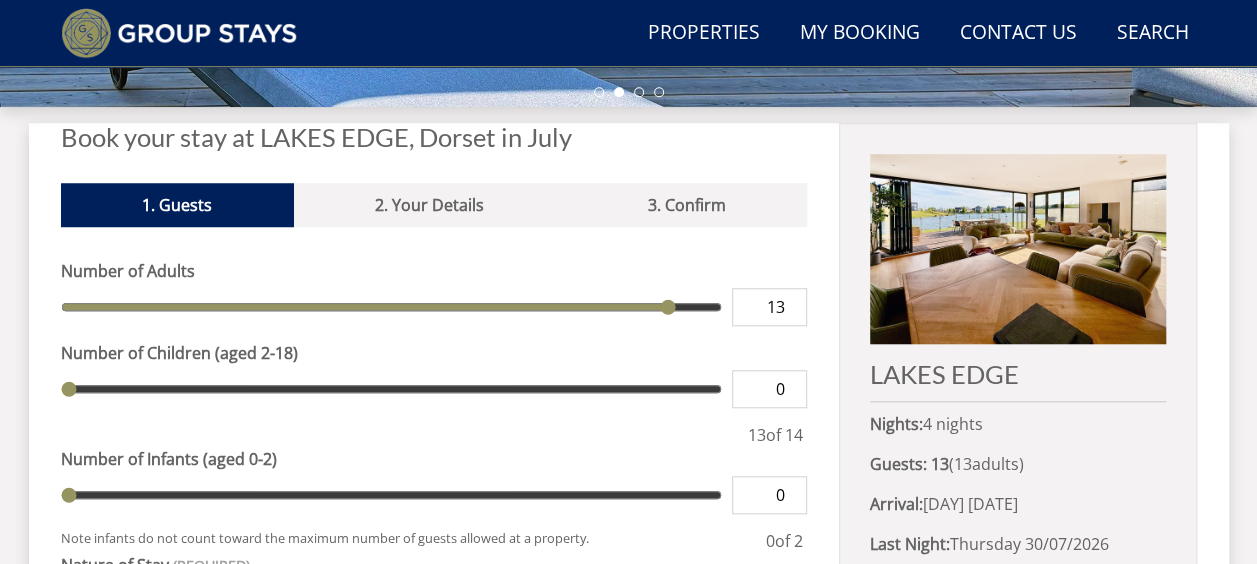 type on "14" 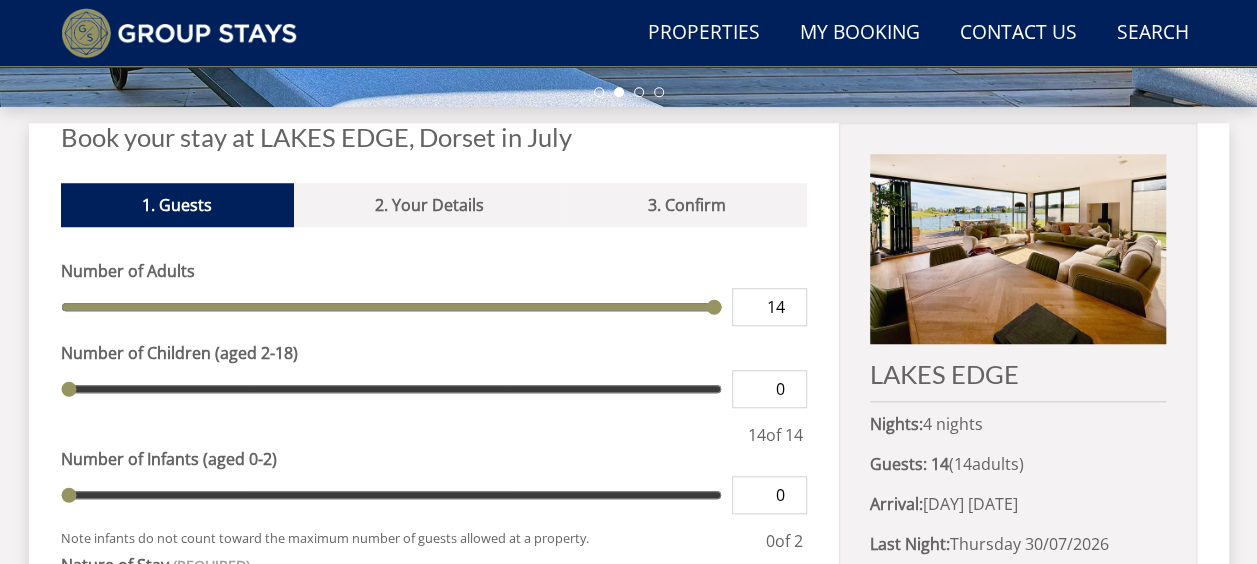 drag, startPoint x: 110, startPoint y: 310, endPoint x: 756, endPoint y: 278, distance: 646.7921 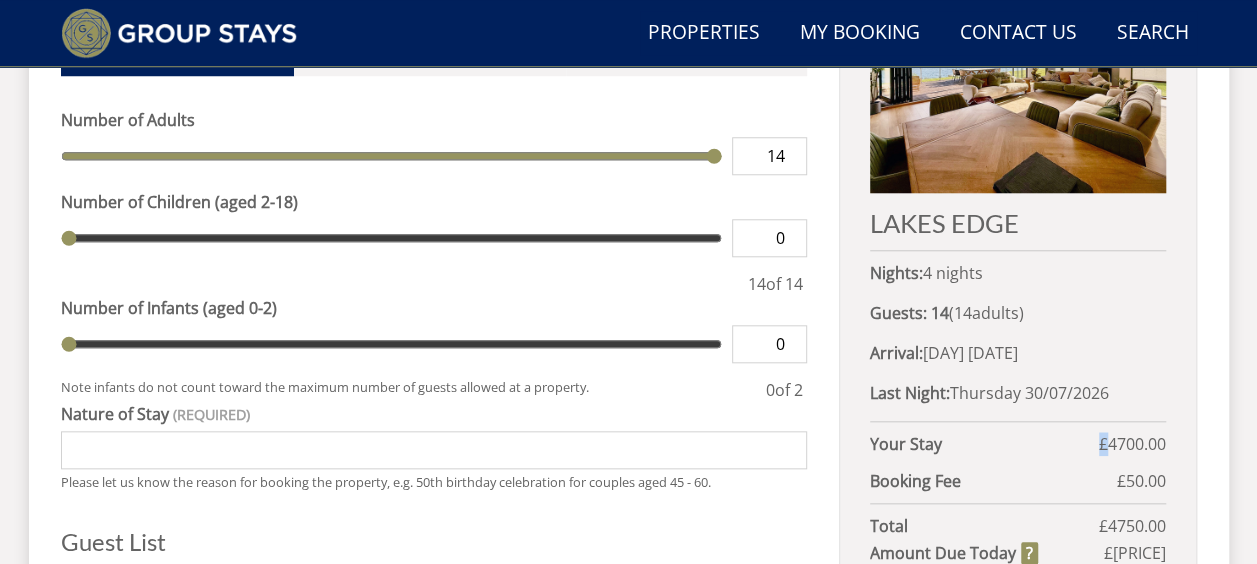 scroll, scrollTop: 822, scrollLeft: 0, axis: vertical 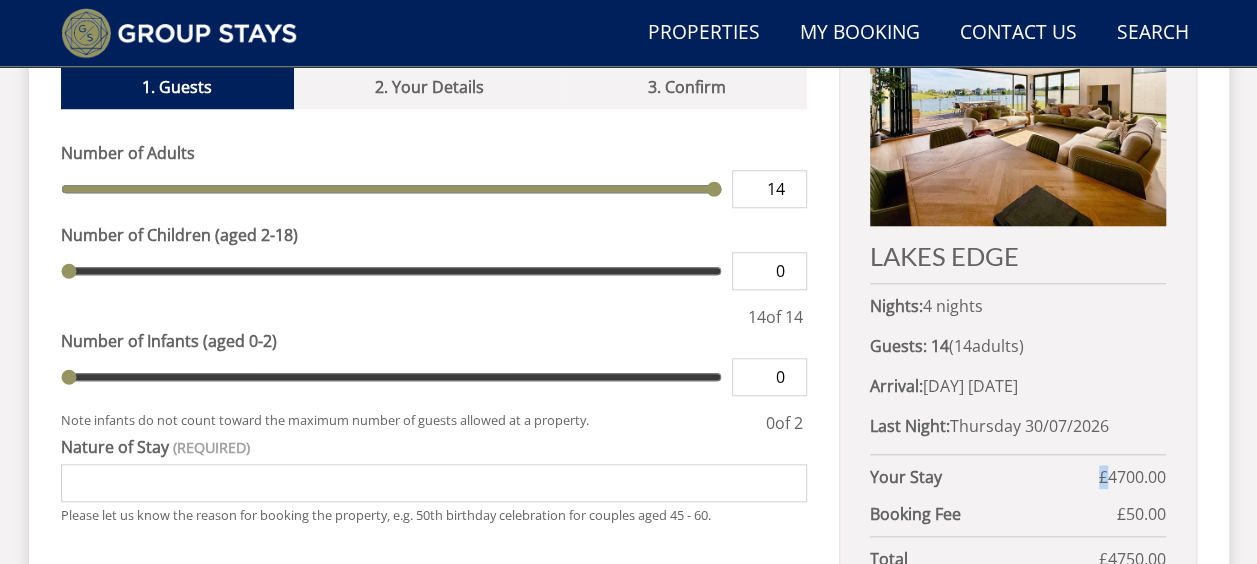 type on "13" 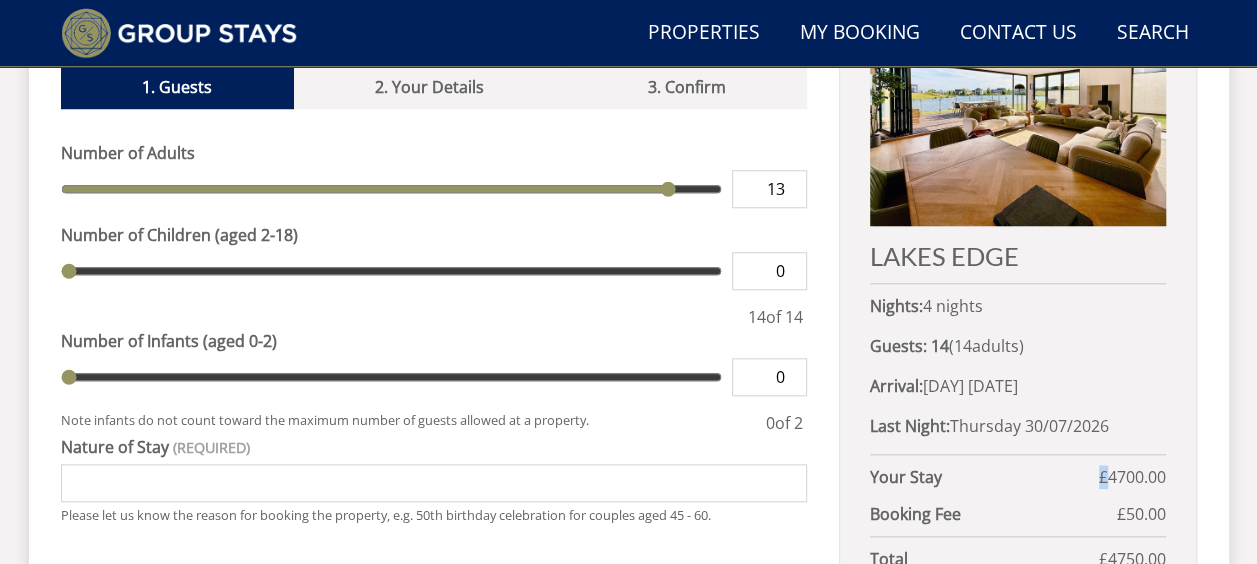 type on "12" 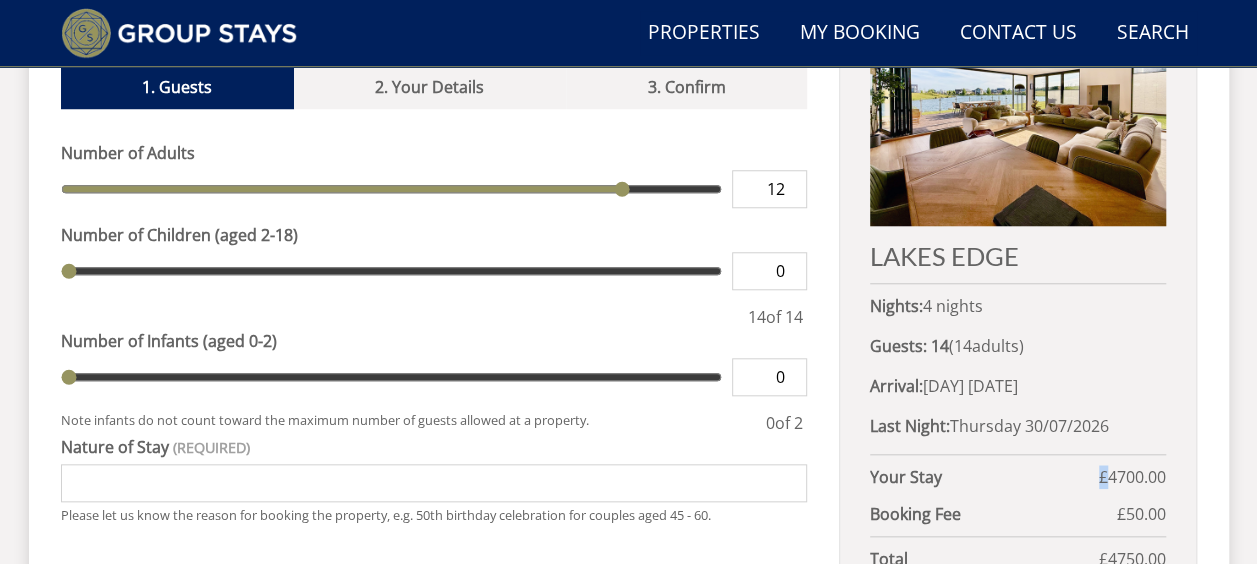 type on "11" 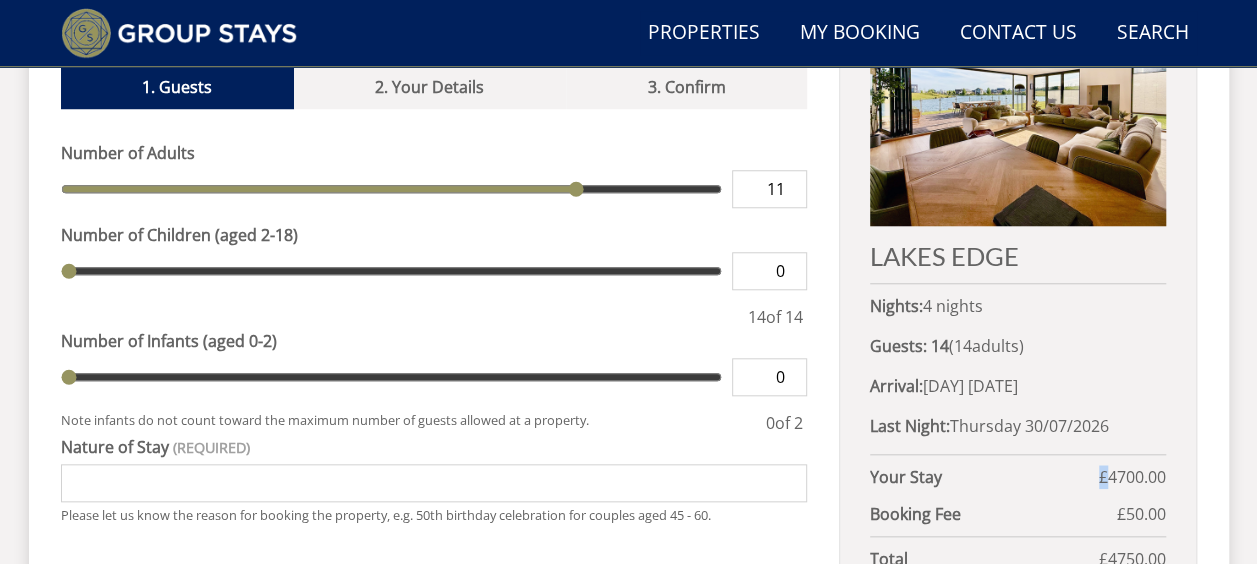 type on "10" 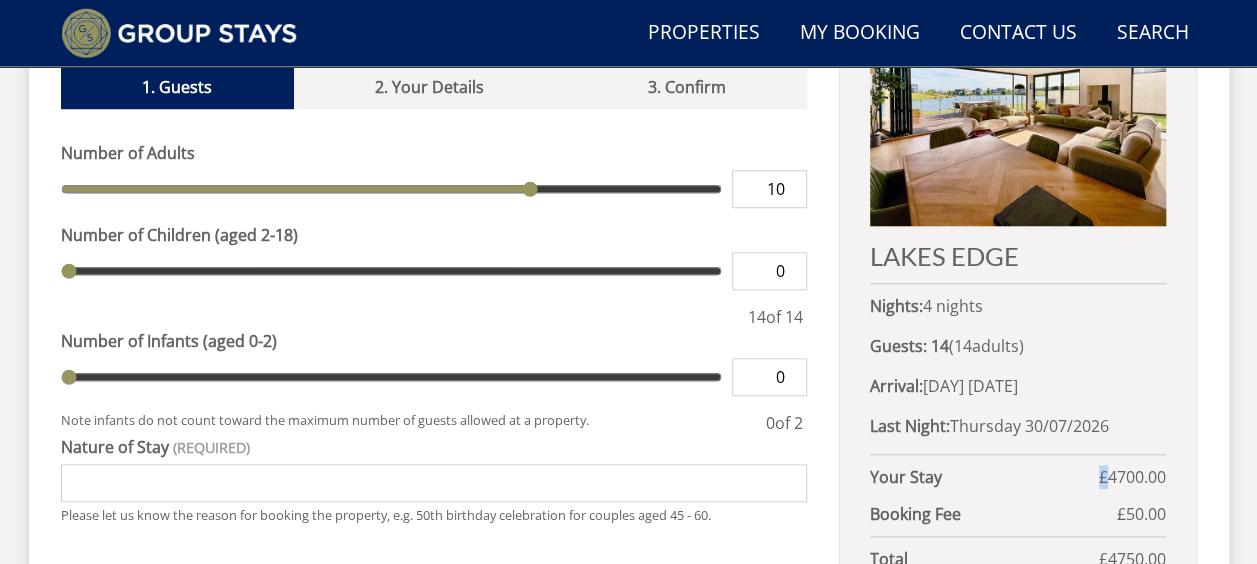 type on "9" 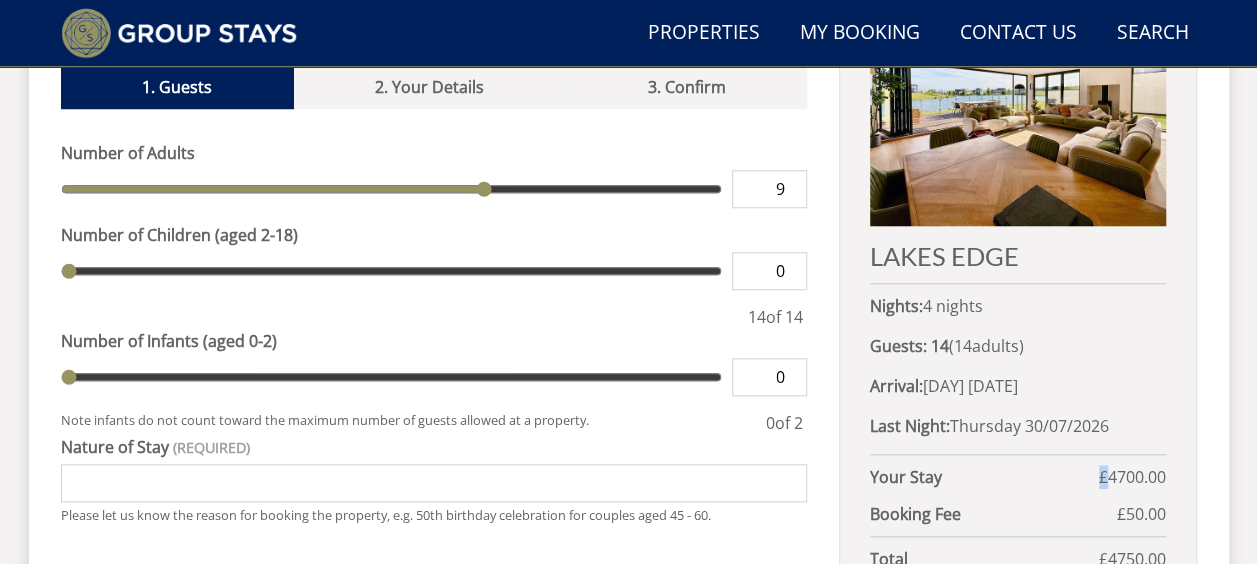 type on "8" 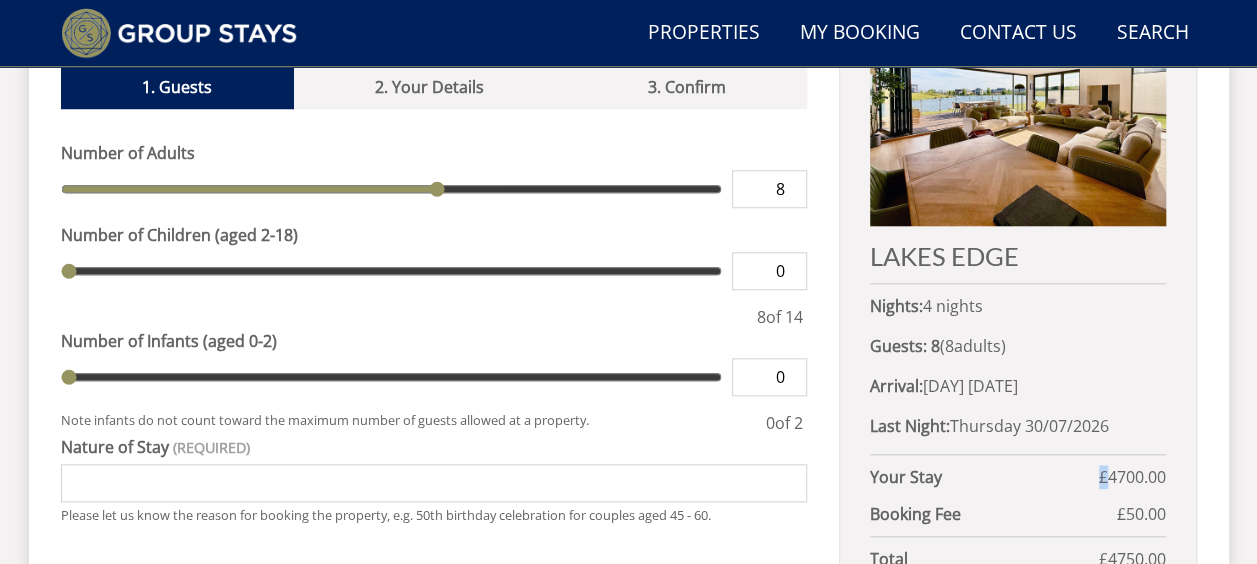 type on "7" 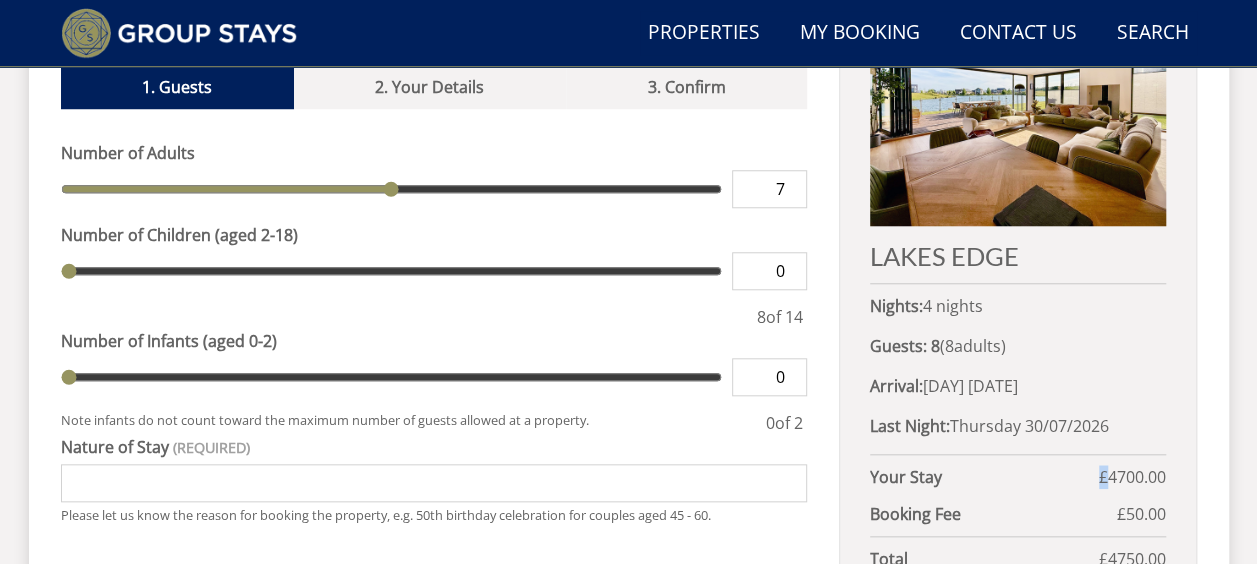 type on "6" 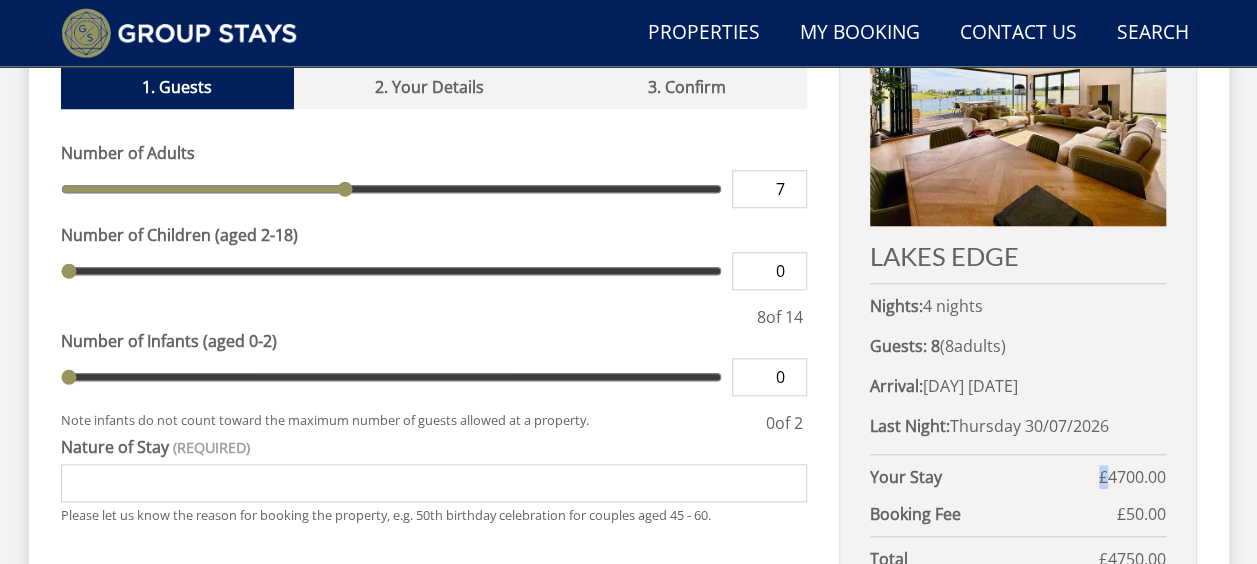 type on "6" 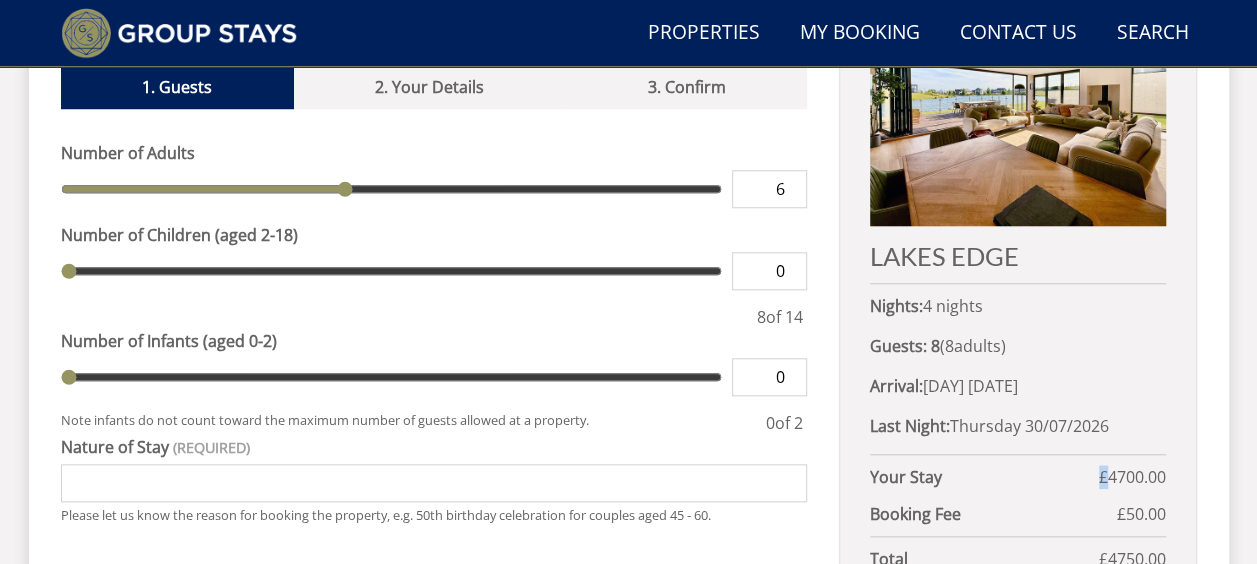 type on "7" 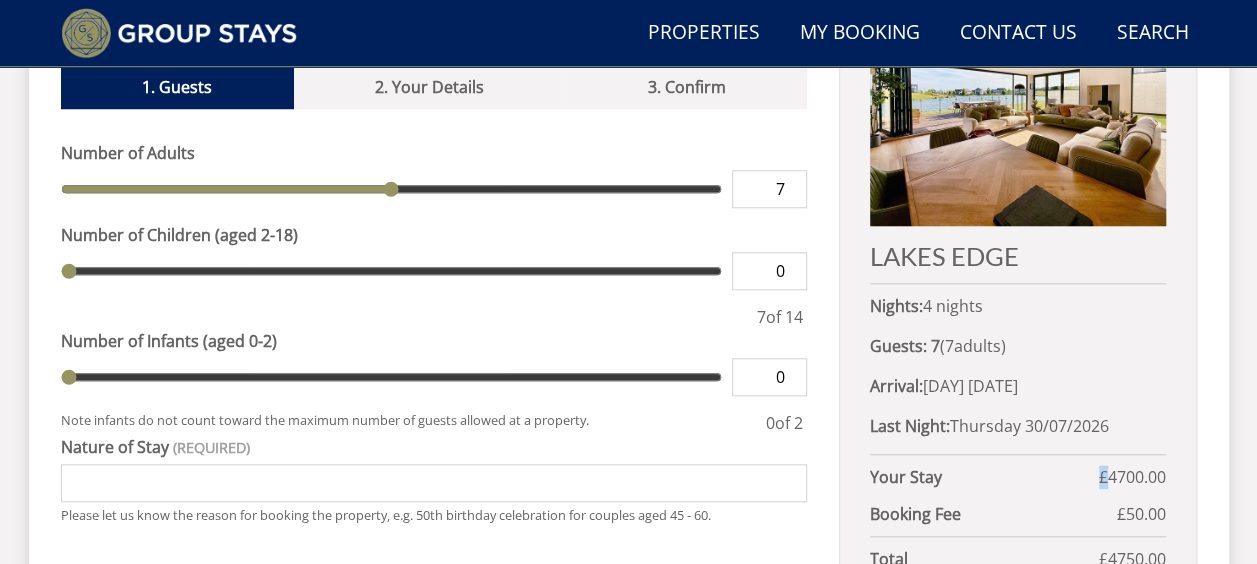 type on "8" 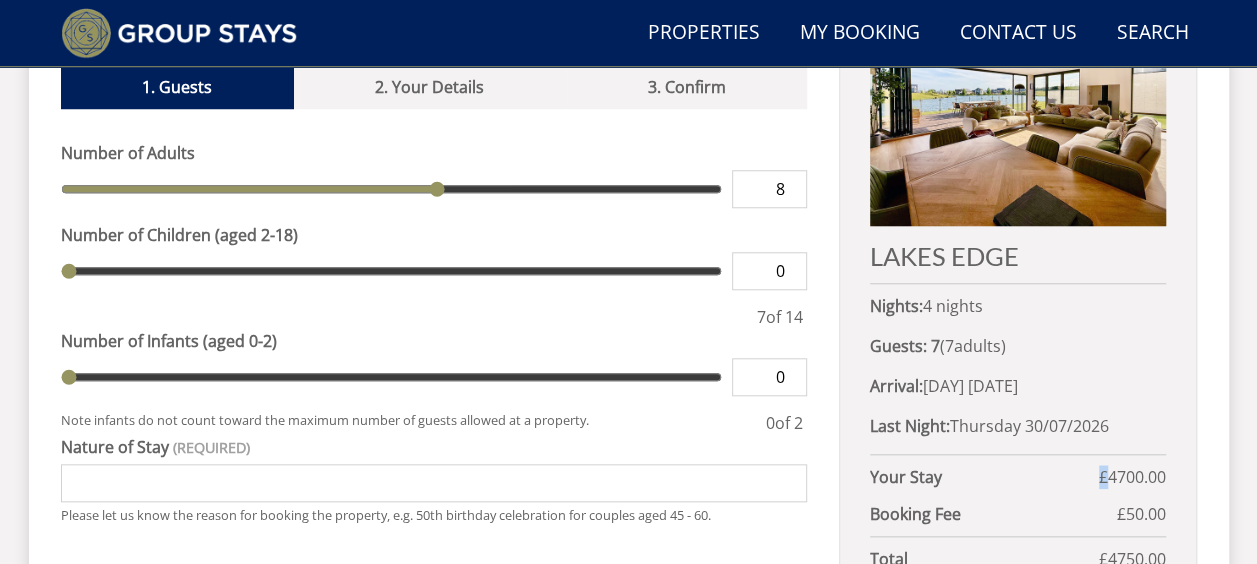 type on "7" 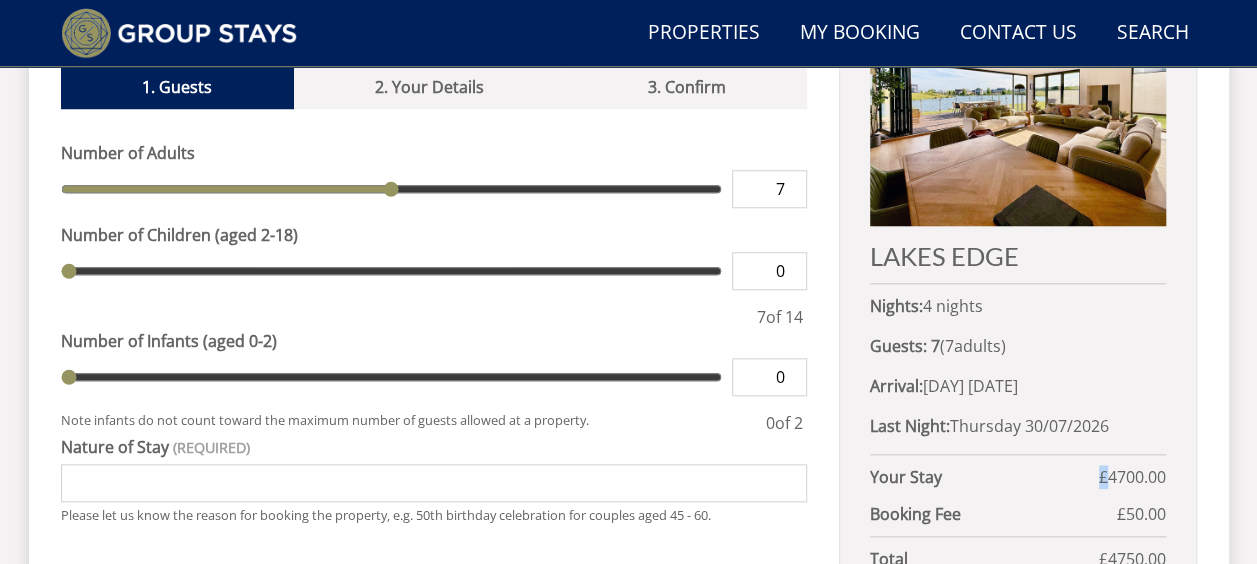 type on "6" 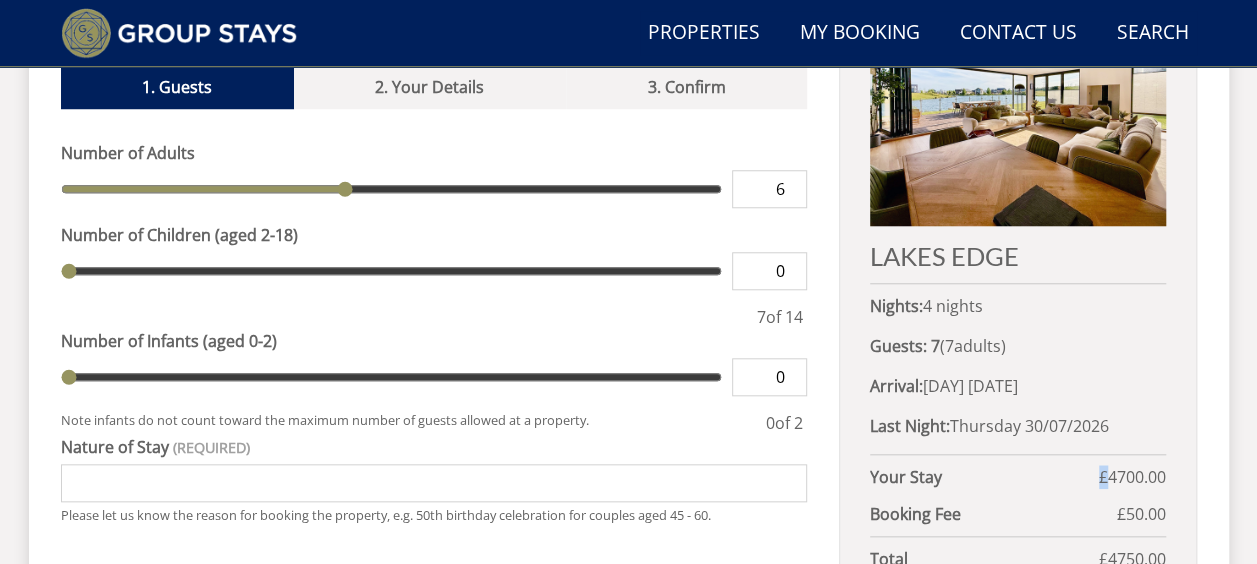 type on "5" 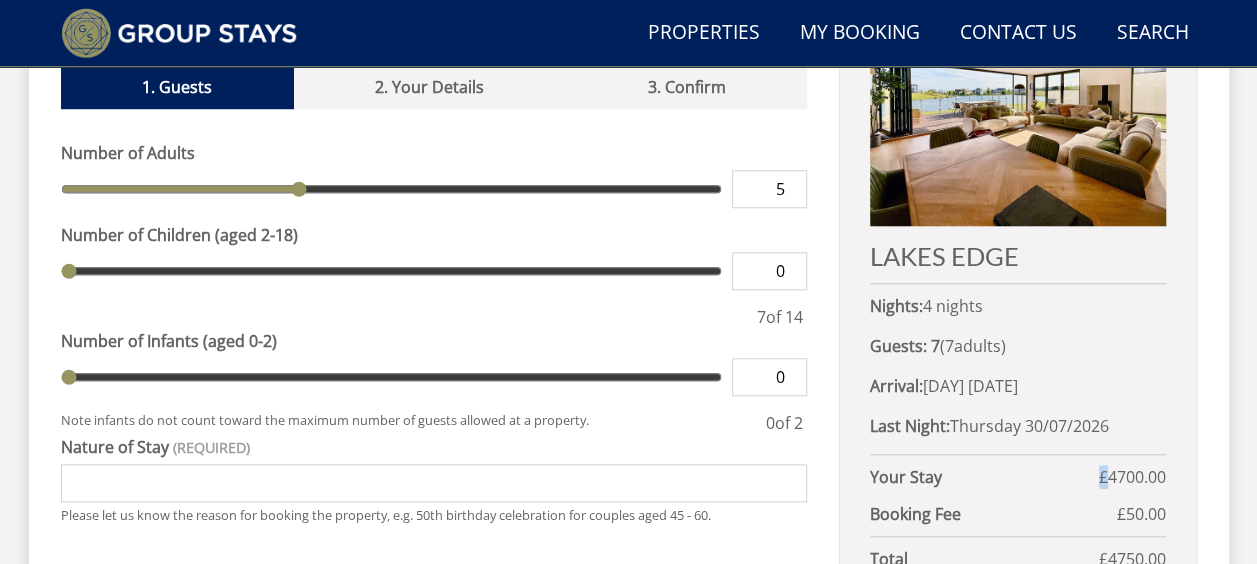 type on "4" 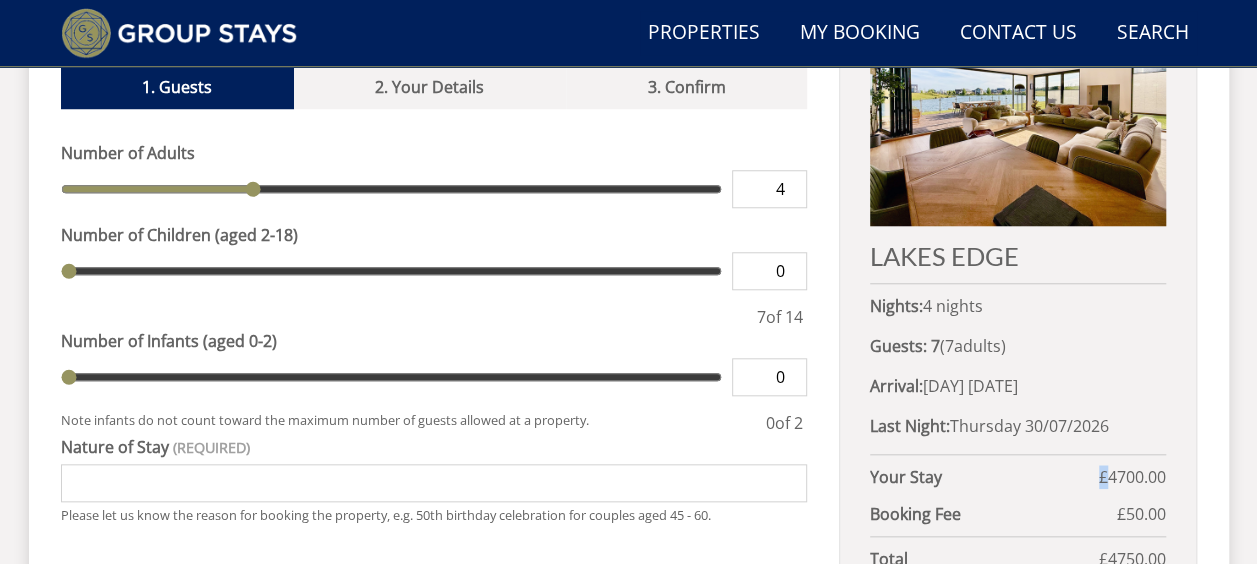 type on "3" 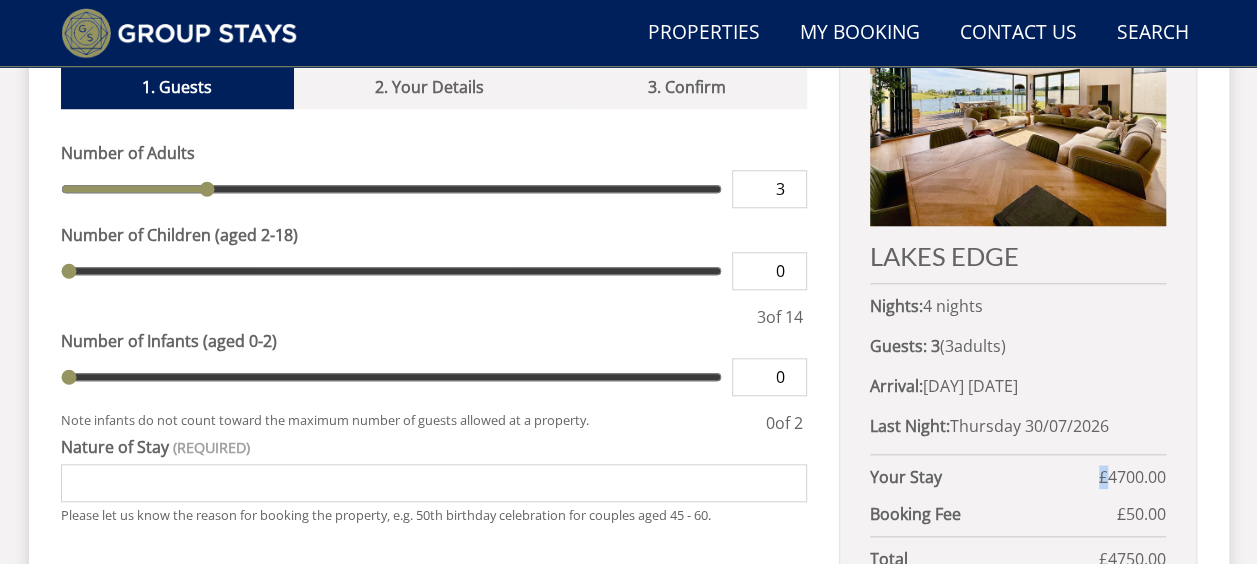 type on "2" 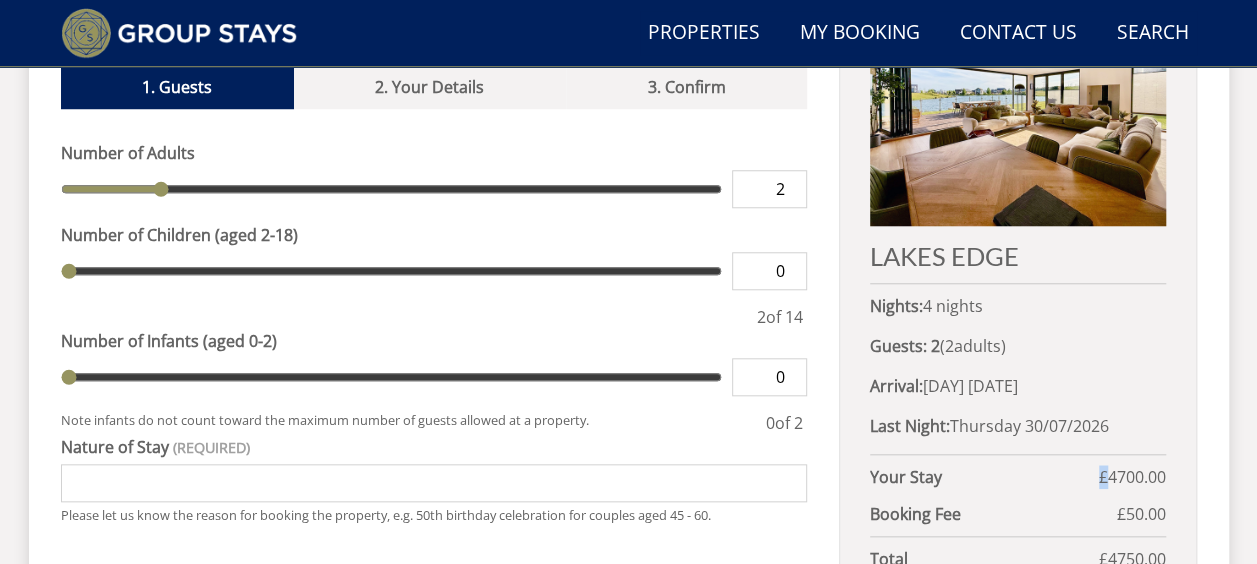 drag, startPoint x: 712, startPoint y: 183, endPoint x: 176, endPoint y: 244, distance: 539.4599 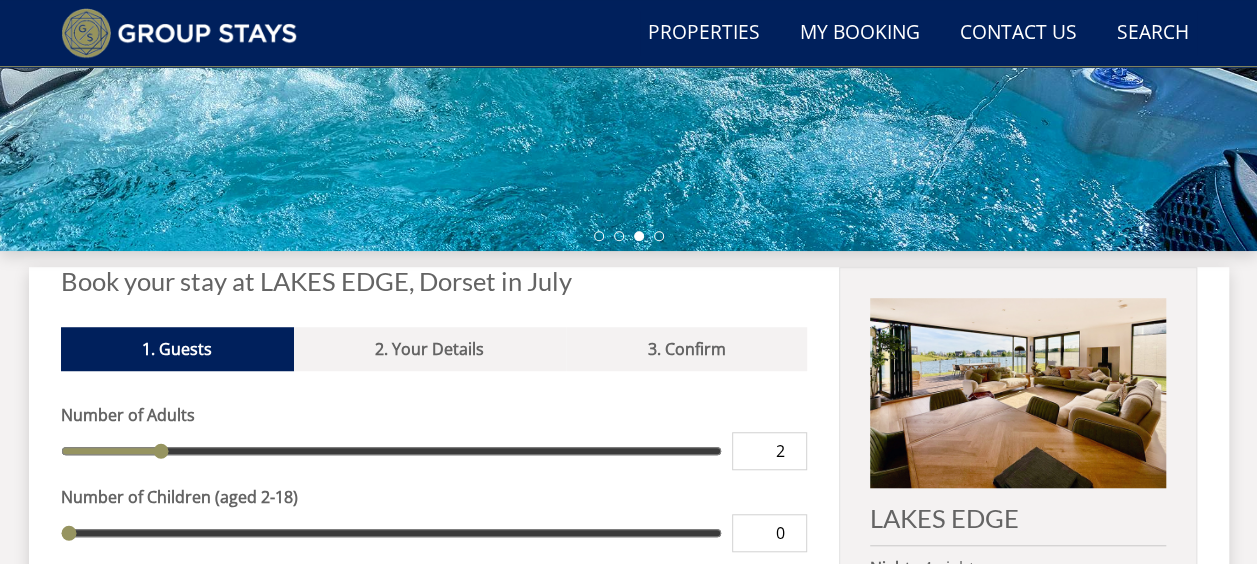 scroll, scrollTop: 559, scrollLeft: 0, axis: vertical 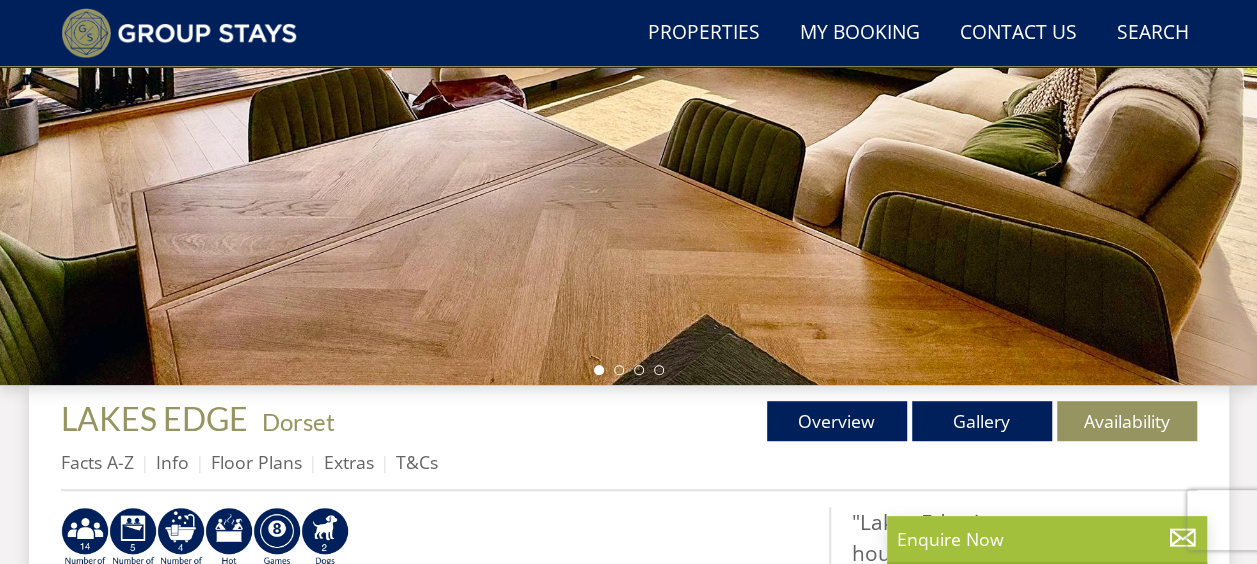 click at bounding box center [628, 35] 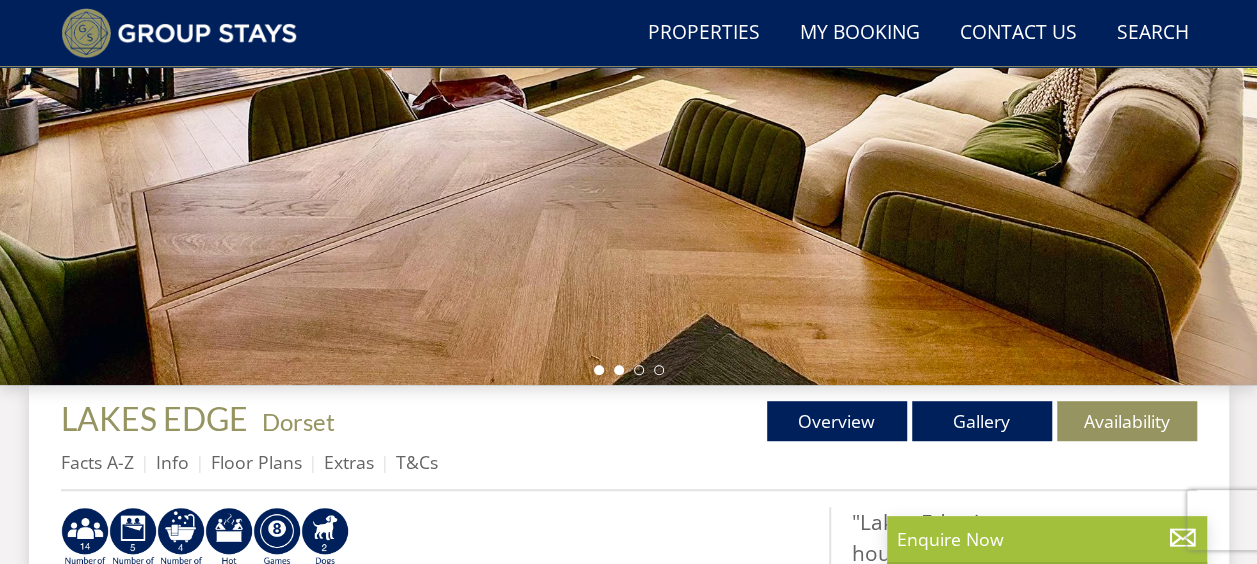 click at bounding box center (619, 370) 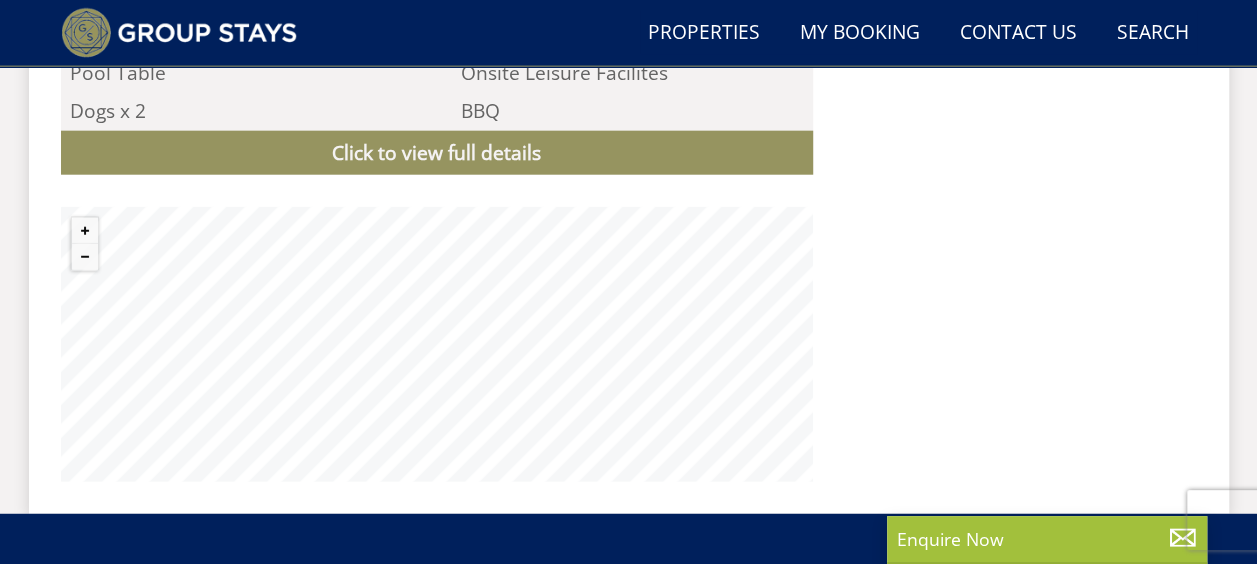 scroll, scrollTop: 2351, scrollLeft: 0, axis: vertical 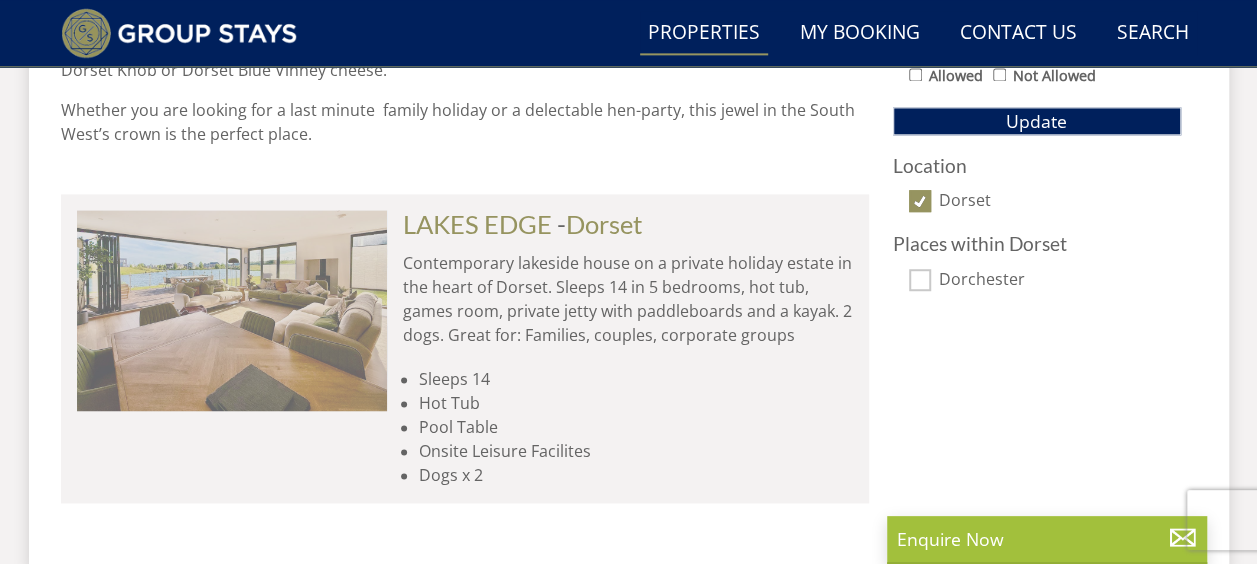 click at bounding box center (232, 310) 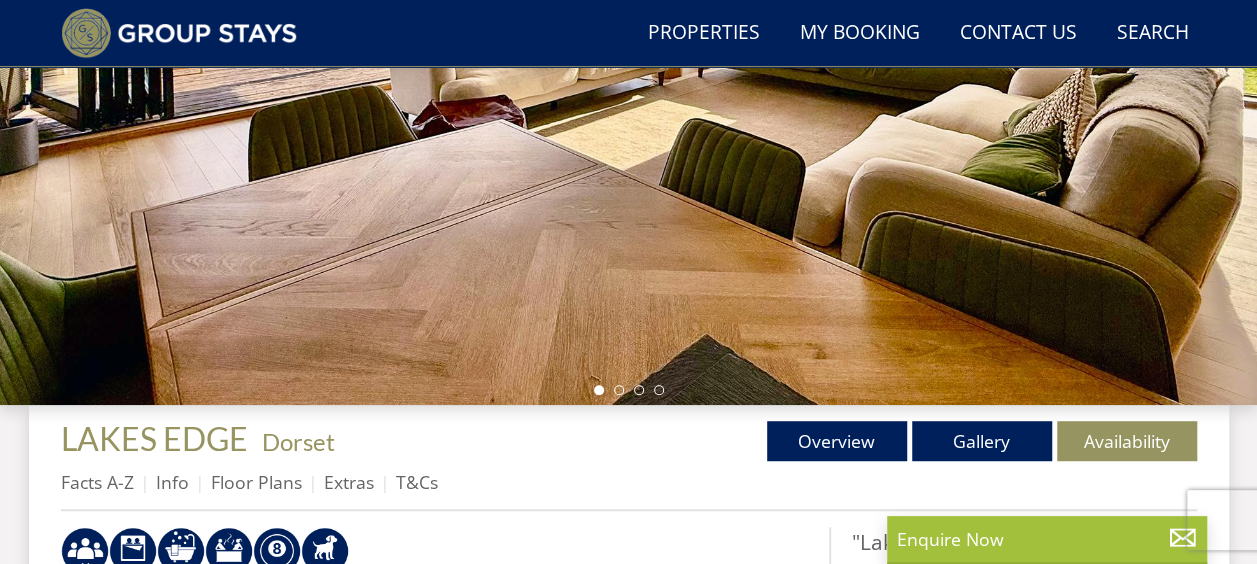 scroll, scrollTop: 408, scrollLeft: 0, axis: vertical 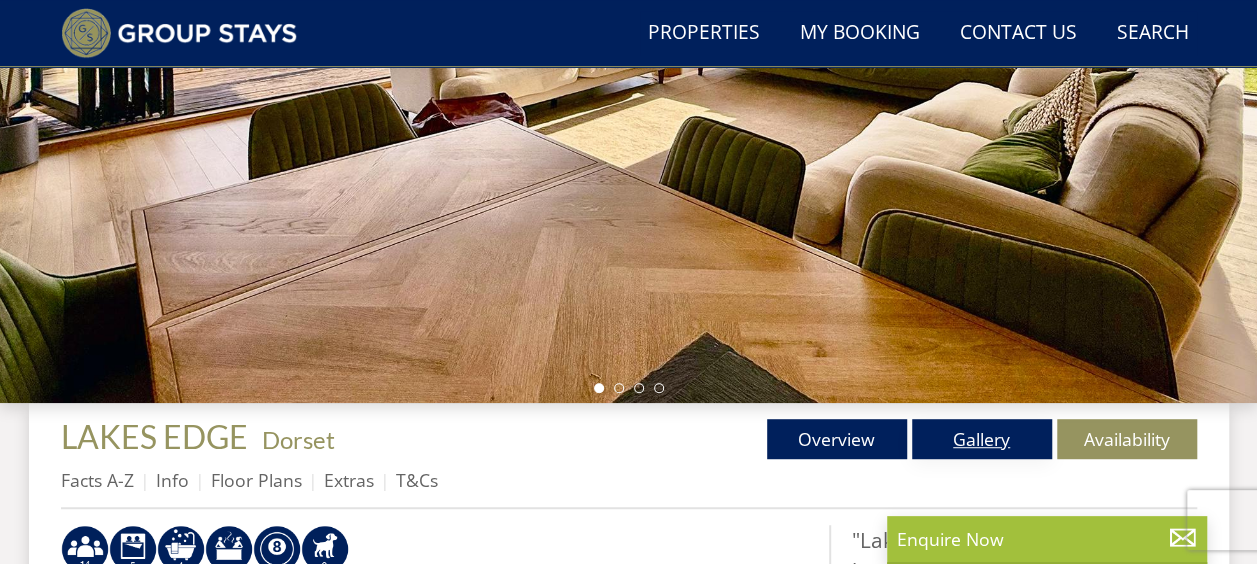 click on "Gallery" at bounding box center [982, 439] 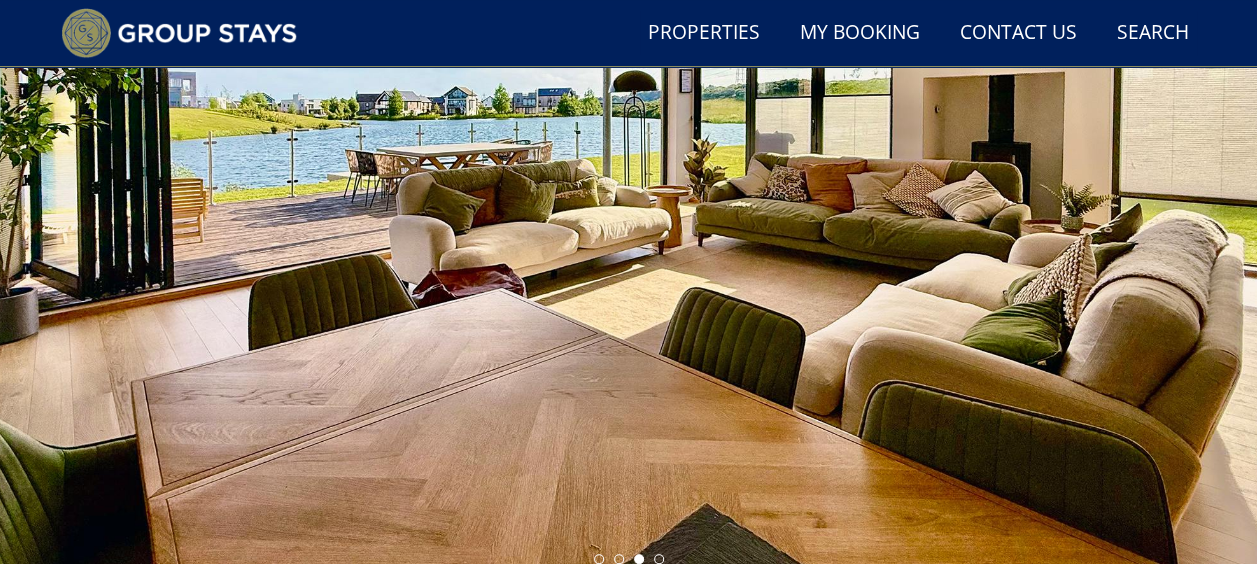 scroll, scrollTop: 0, scrollLeft: 0, axis: both 